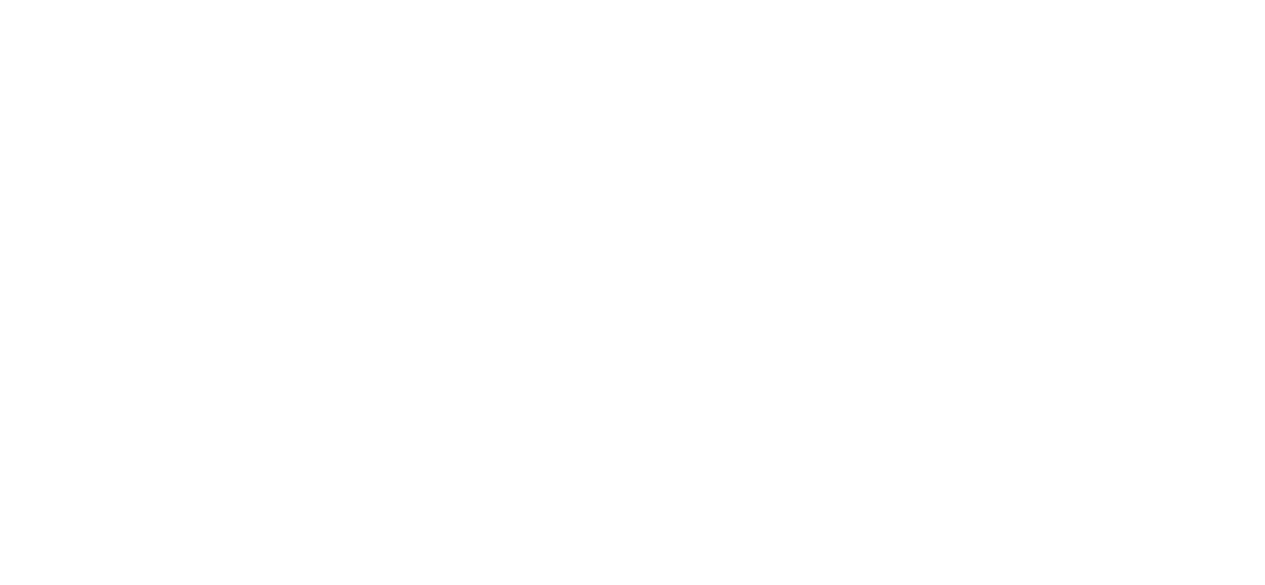 scroll, scrollTop: 0, scrollLeft: 0, axis: both 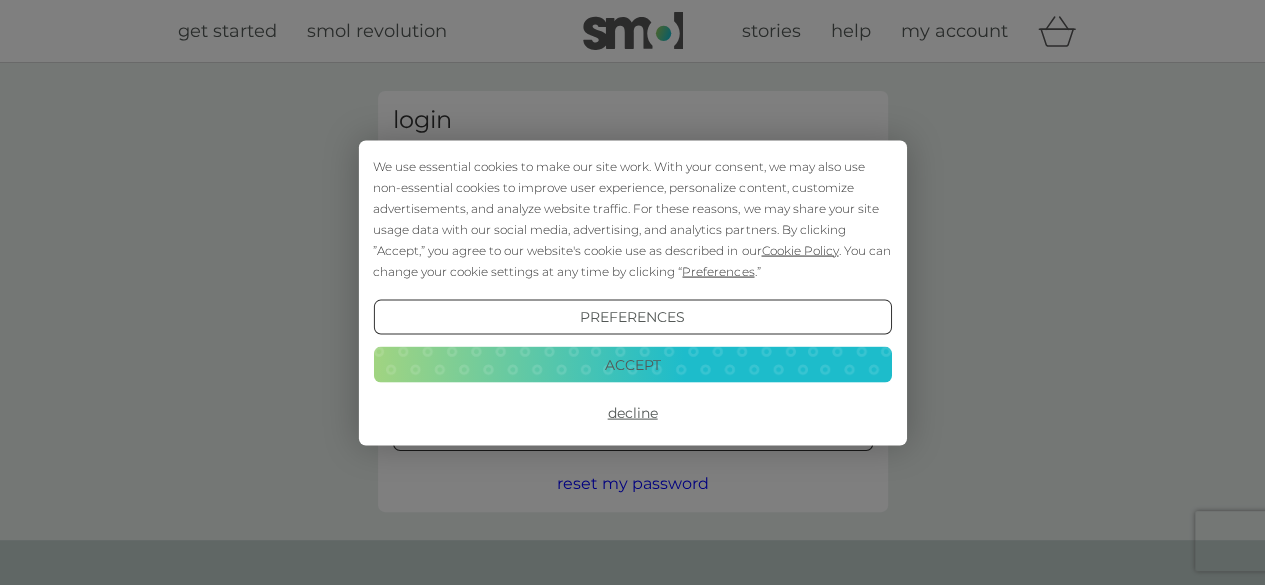 type on "clairechristian851@[EMAIL]" 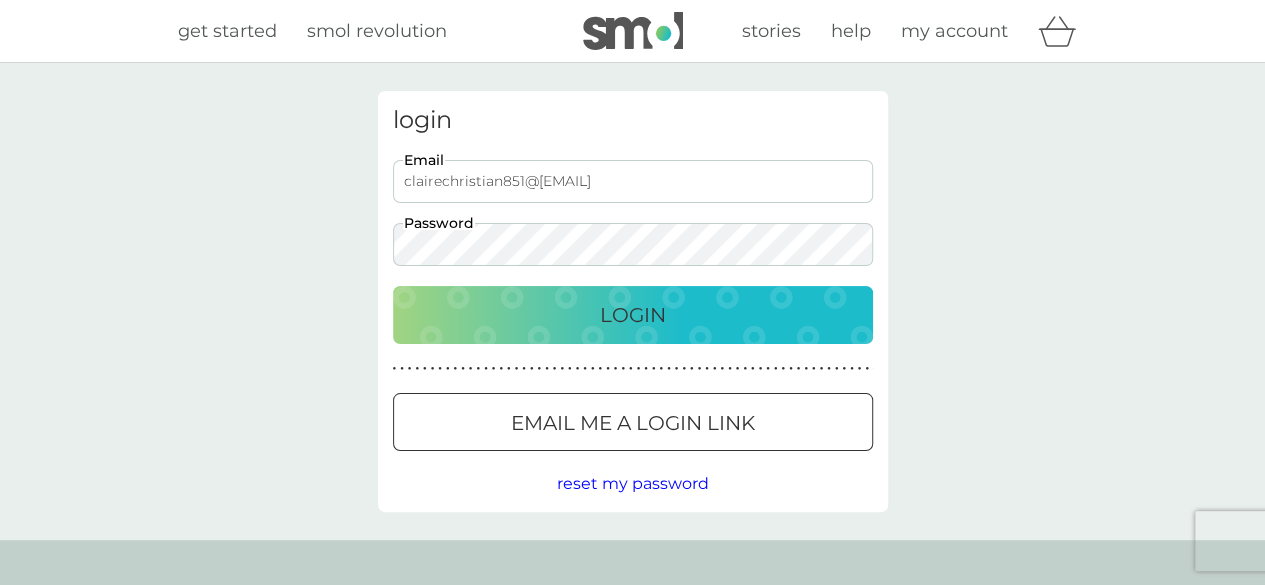 click on "Login" at bounding box center [633, 315] 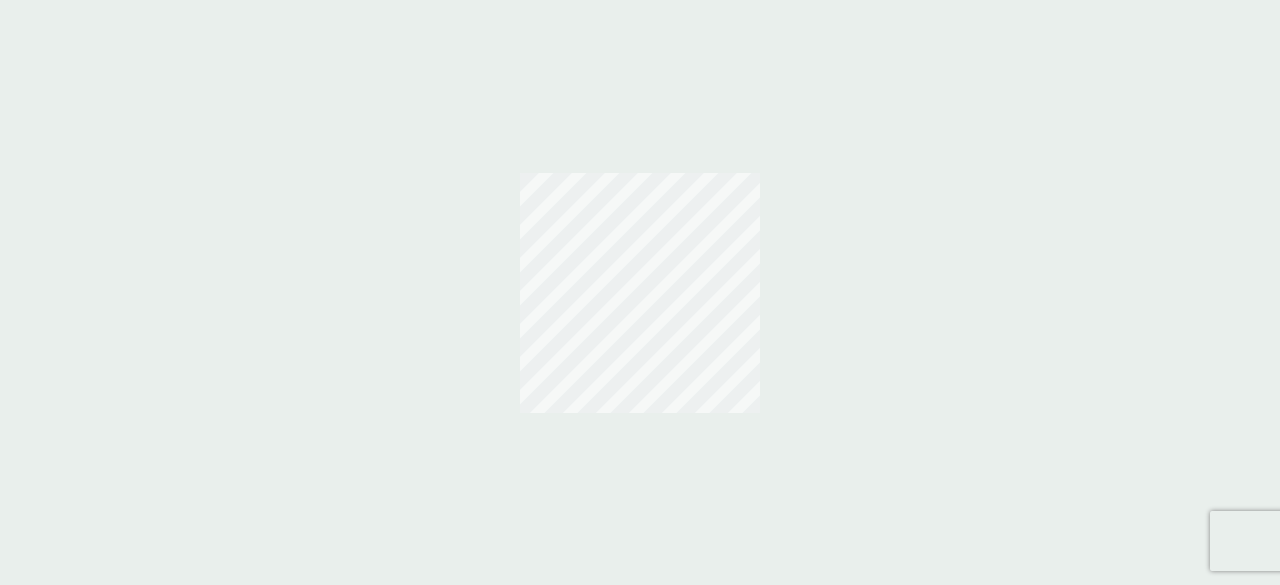 scroll, scrollTop: 0, scrollLeft: 0, axis: both 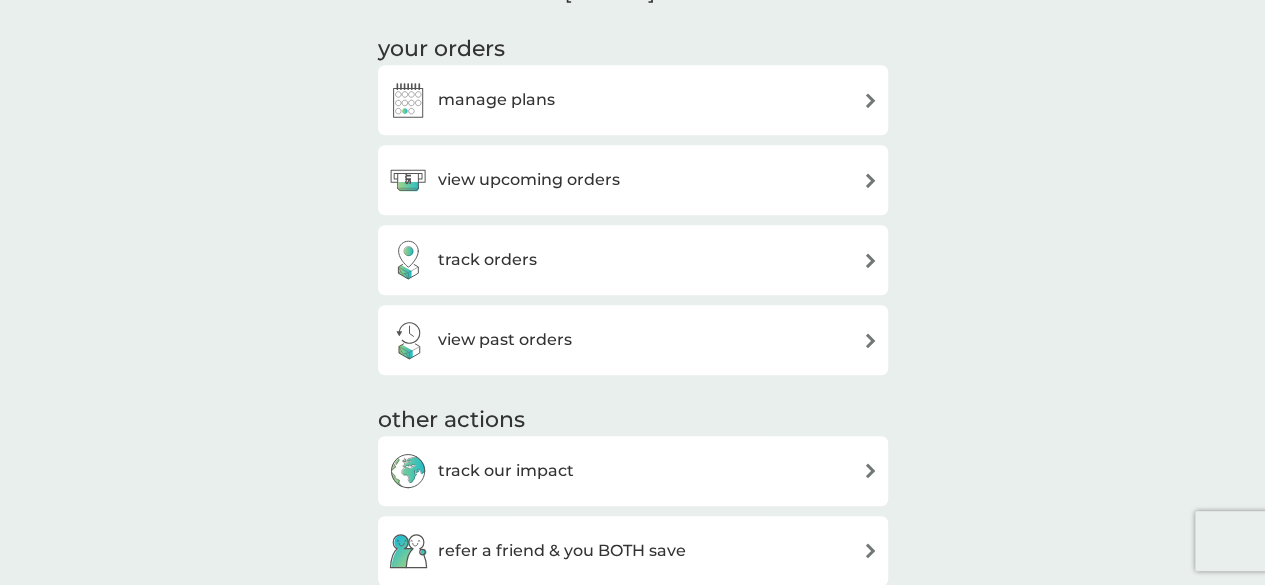 click on "manage plans" at bounding box center (496, 100) 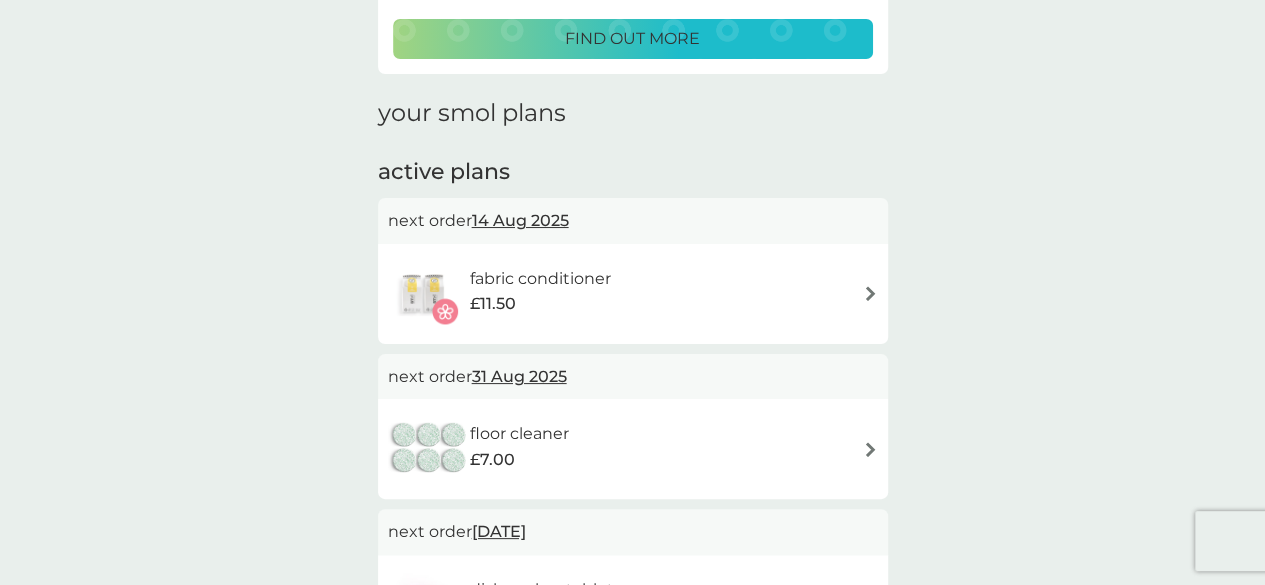 scroll, scrollTop: 300, scrollLeft: 0, axis: vertical 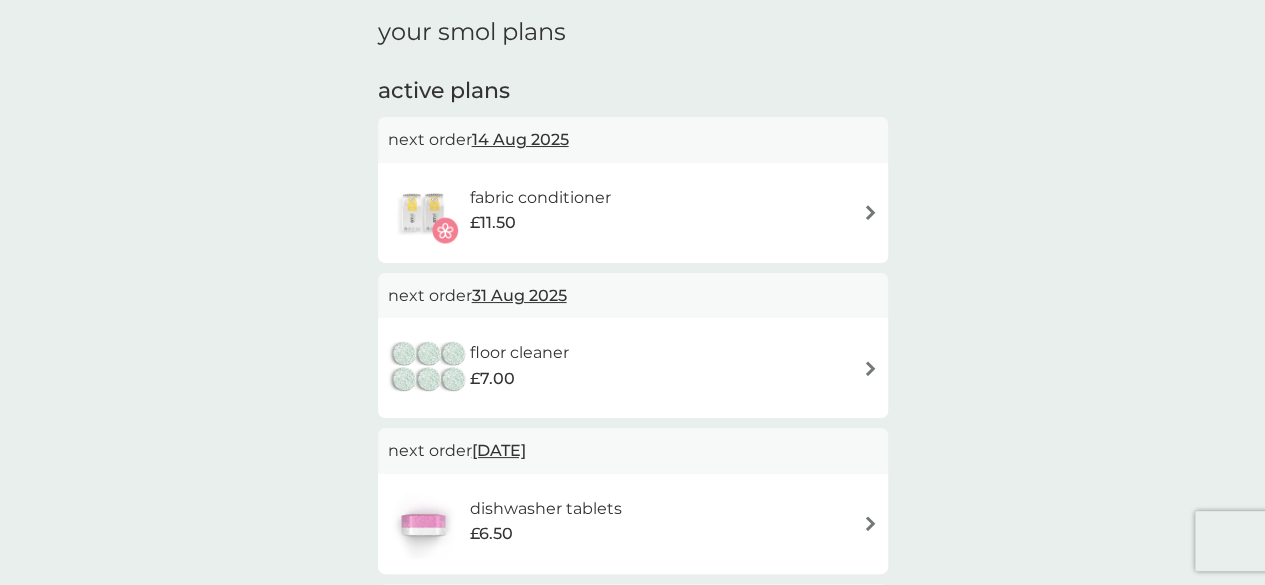 click at bounding box center (870, 368) 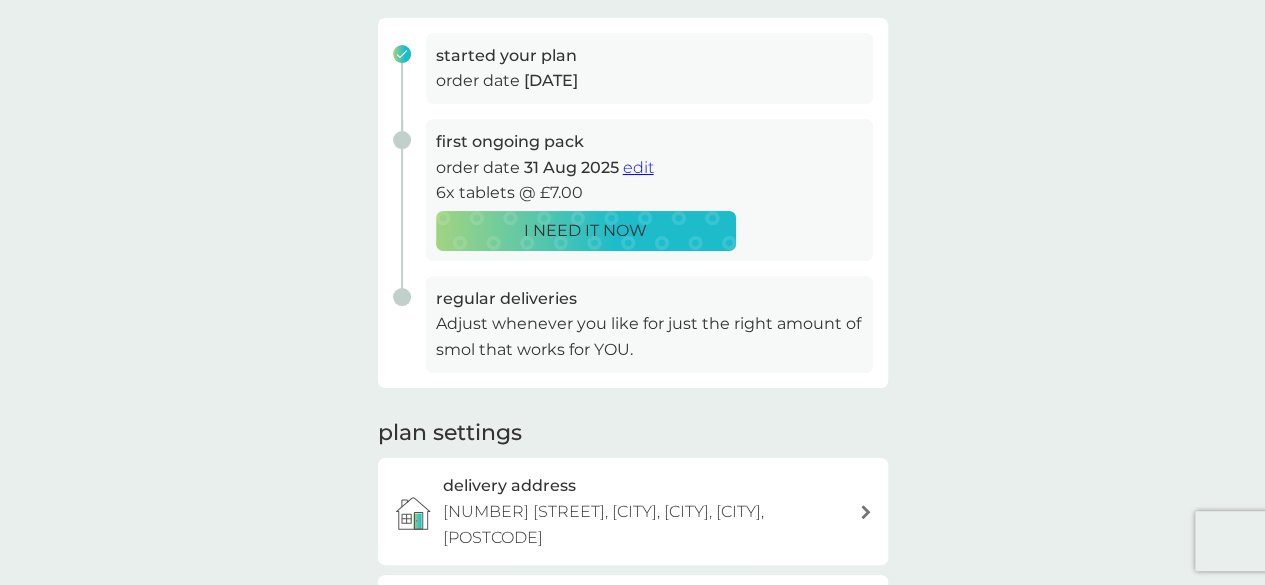 scroll, scrollTop: 700, scrollLeft: 0, axis: vertical 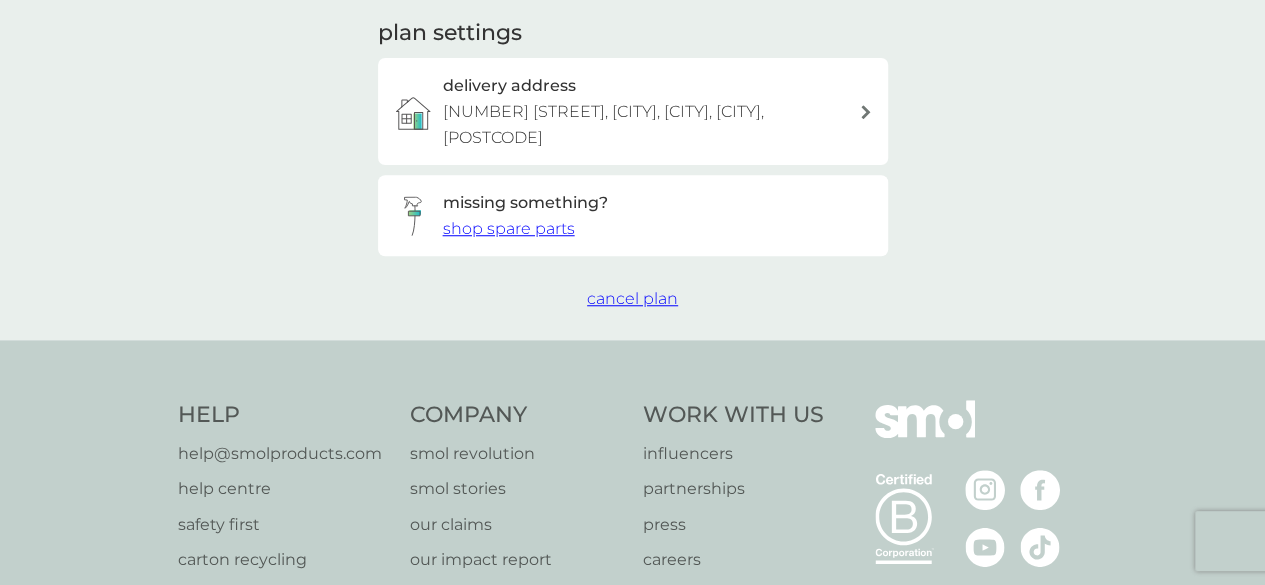 click on "cancel plan" at bounding box center (632, 298) 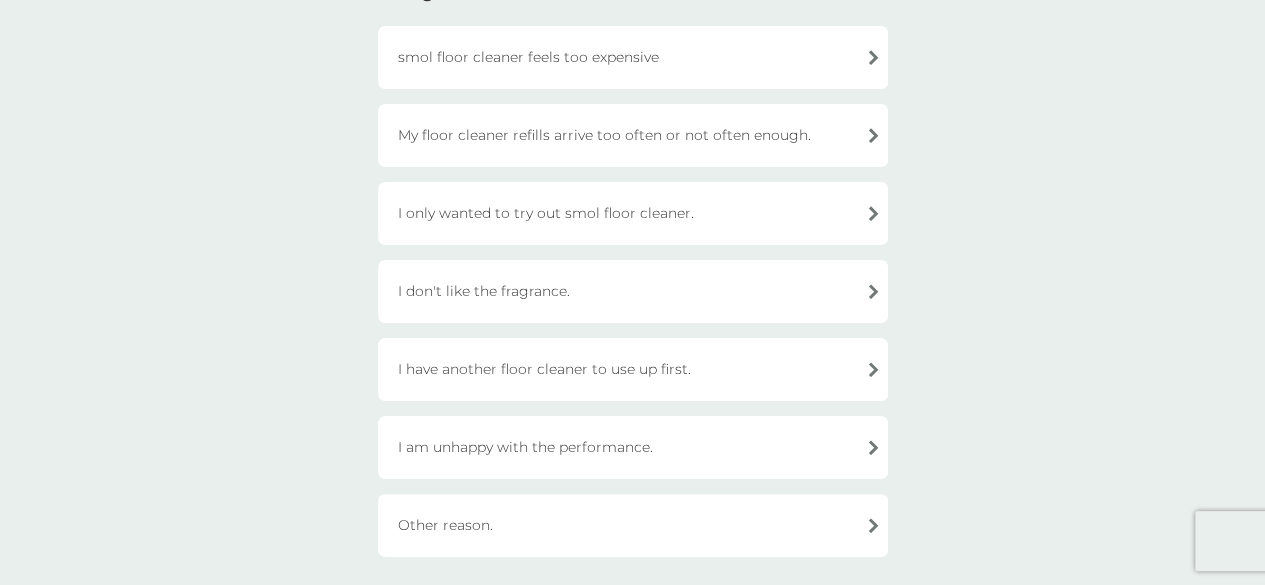 scroll, scrollTop: 0, scrollLeft: 0, axis: both 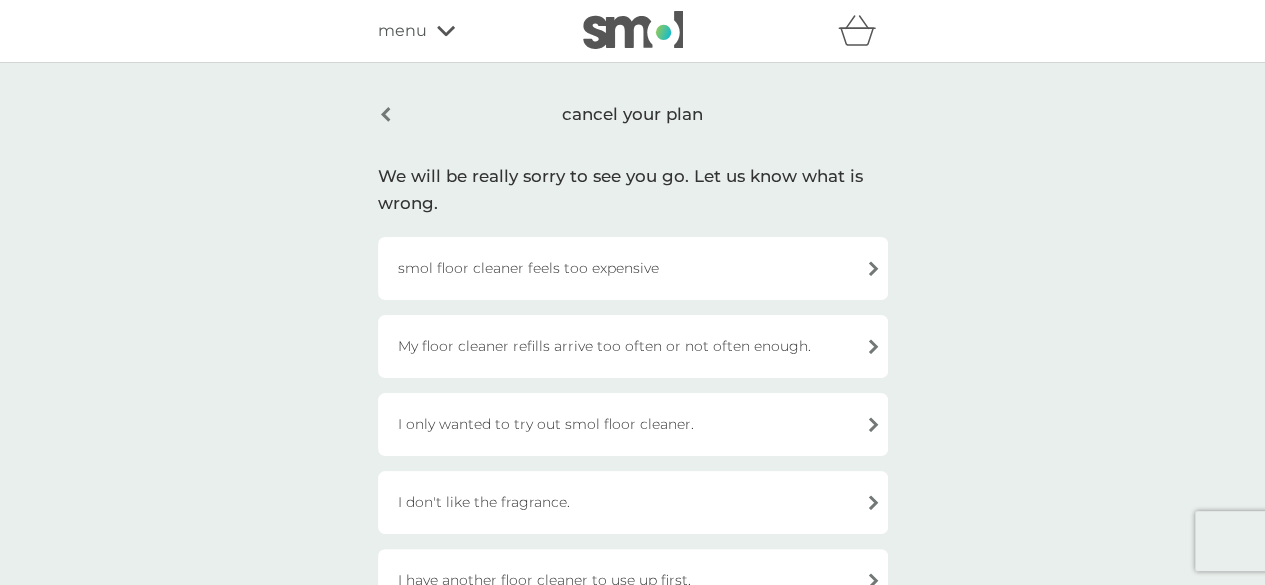 click on "I only wanted to try out smol floor cleaner." at bounding box center (633, 424) 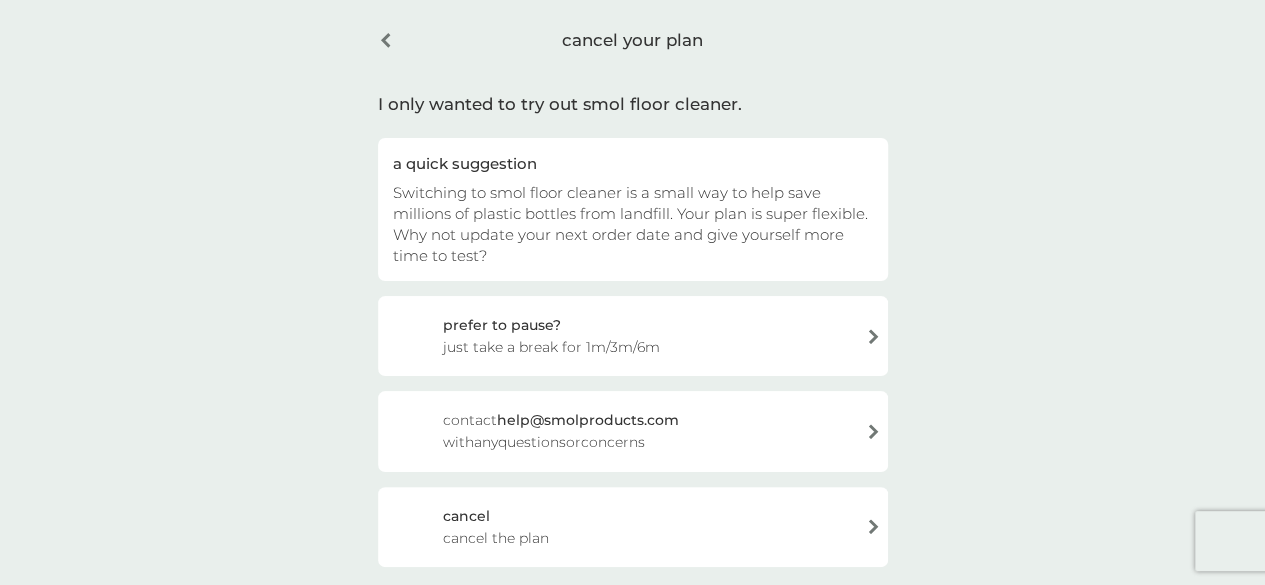 scroll, scrollTop: 300, scrollLeft: 0, axis: vertical 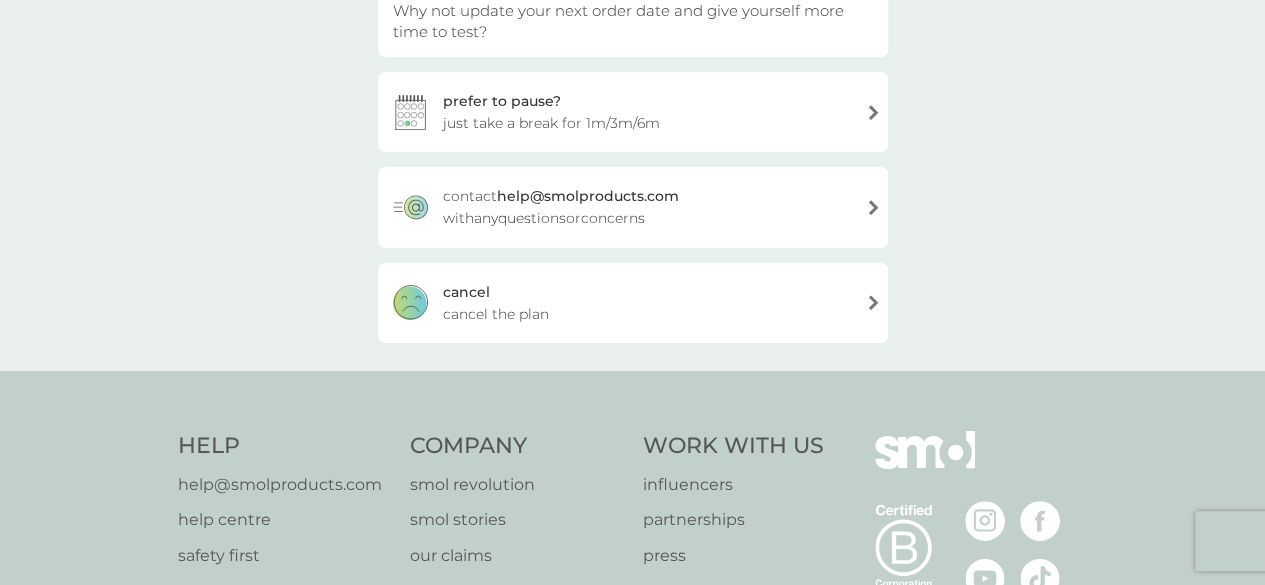 click on "cancel the plan" at bounding box center (496, 314) 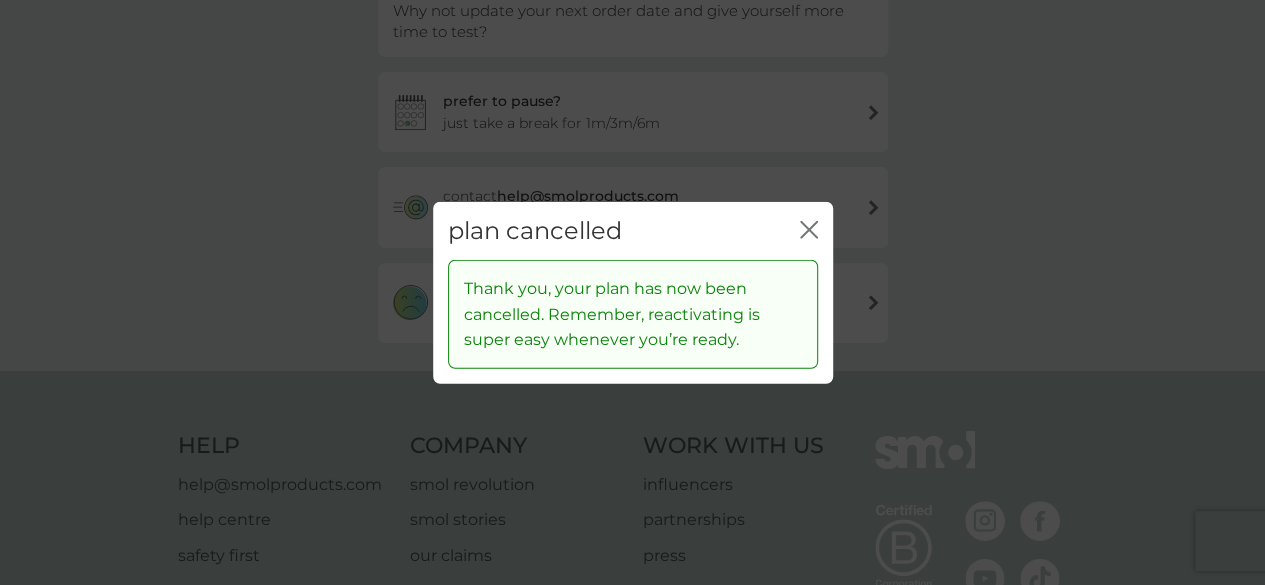 click on "close" 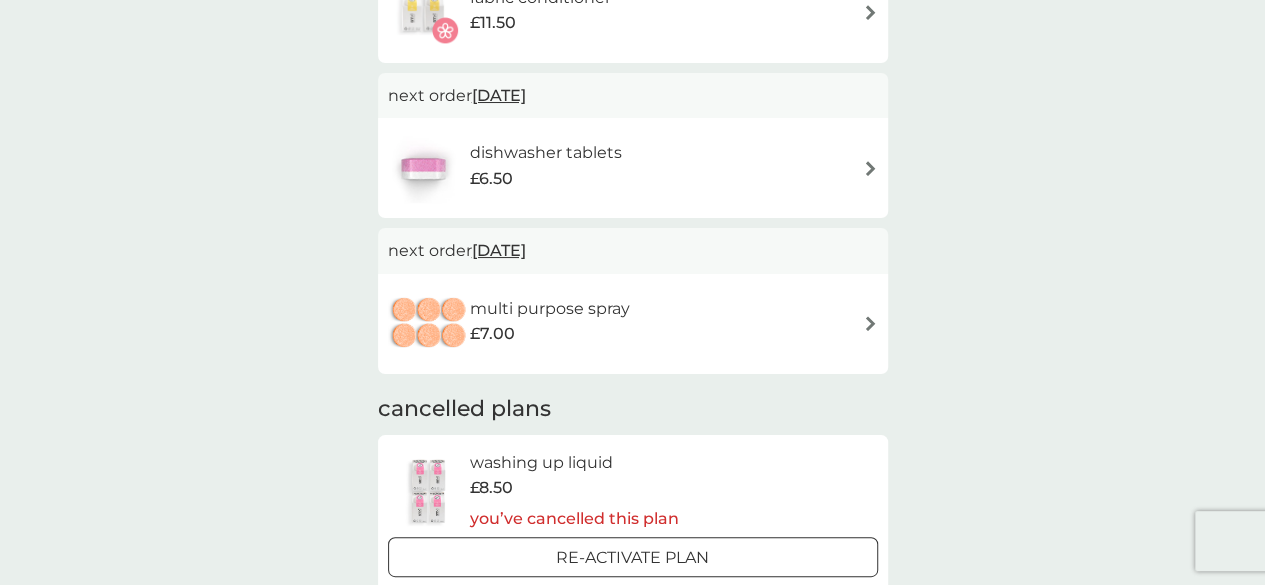 scroll, scrollTop: 0, scrollLeft: 0, axis: both 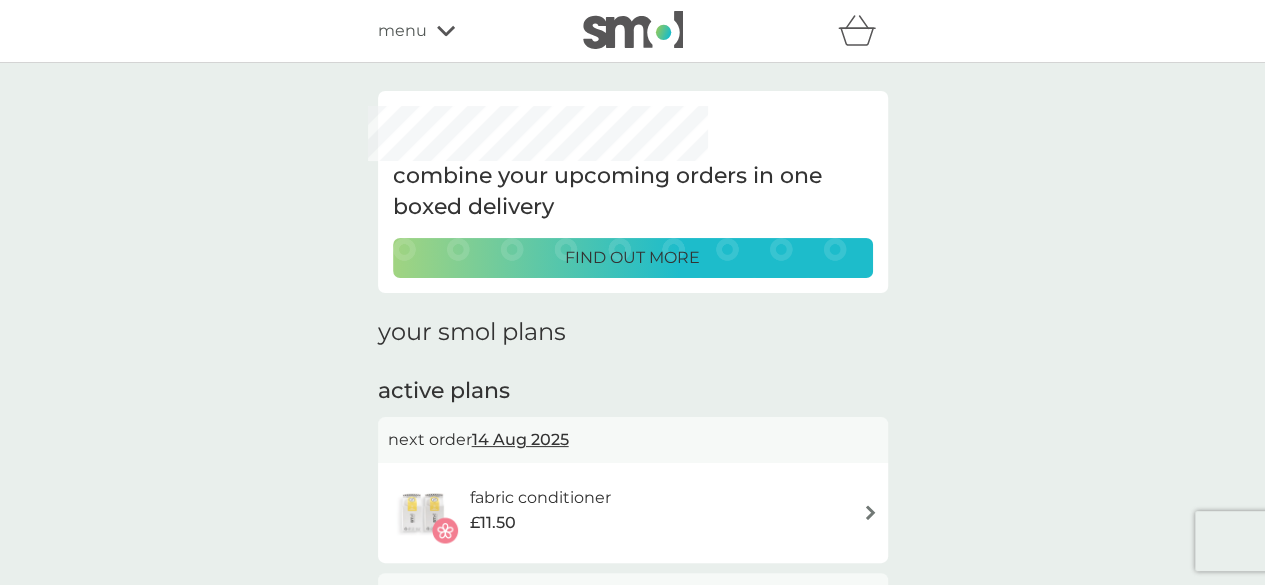 click on "menu" at bounding box center [402, 31] 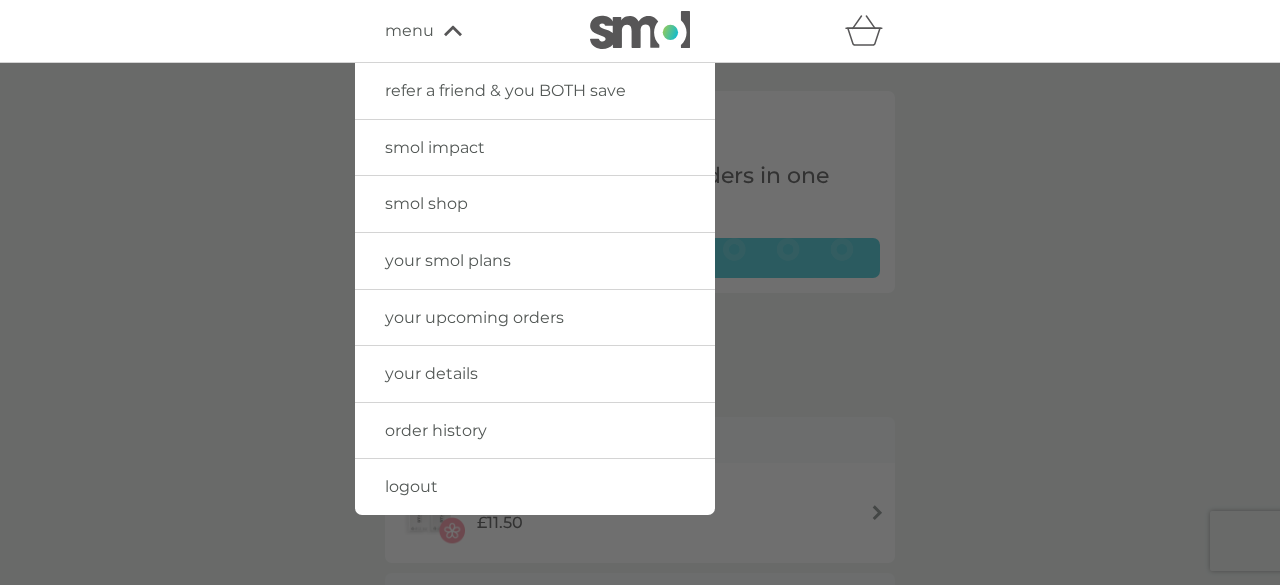 click on "smol shop" at bounding box center (426, 203) 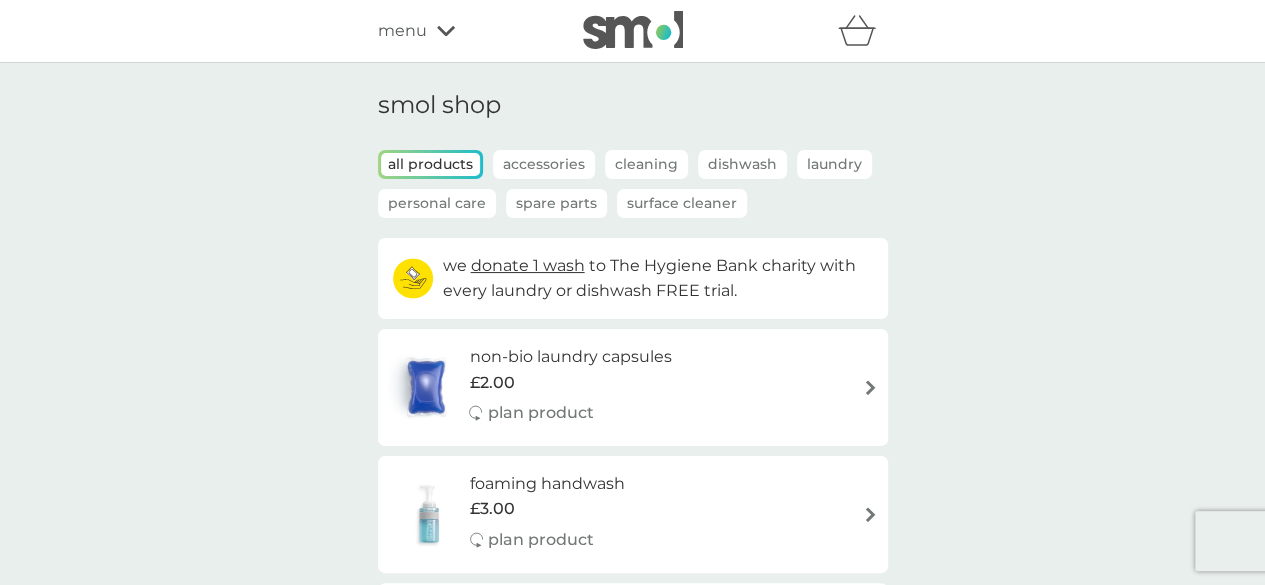 click on "Accessories" at bounding box center (544, 164) 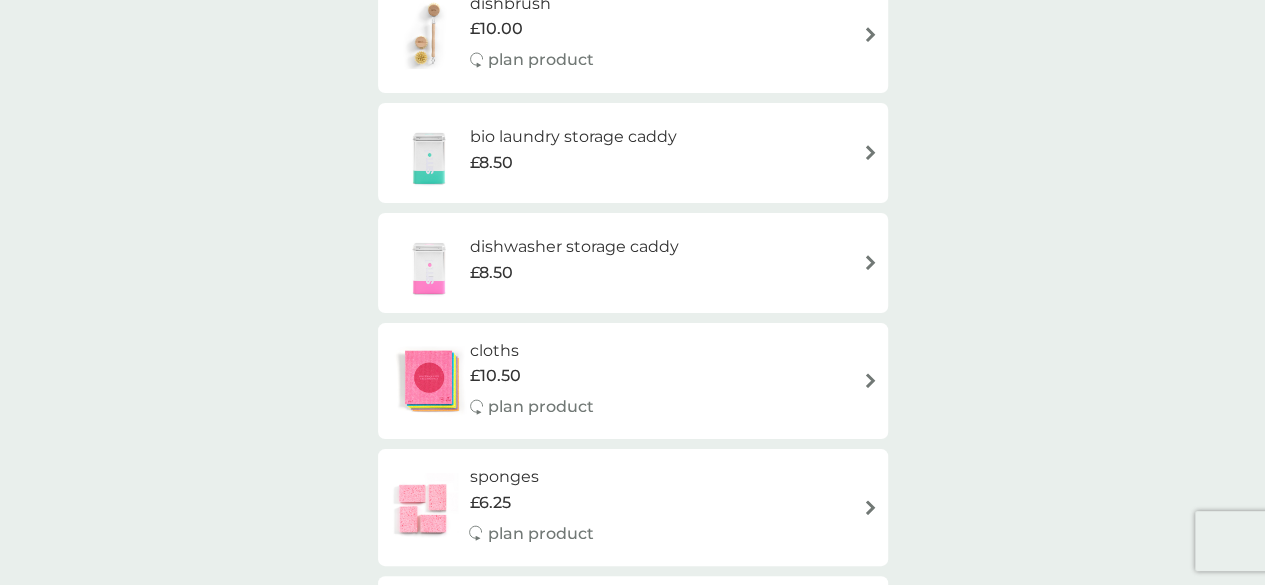 scroll, scrollTop: 0, scrollLeft: 0, axis: both 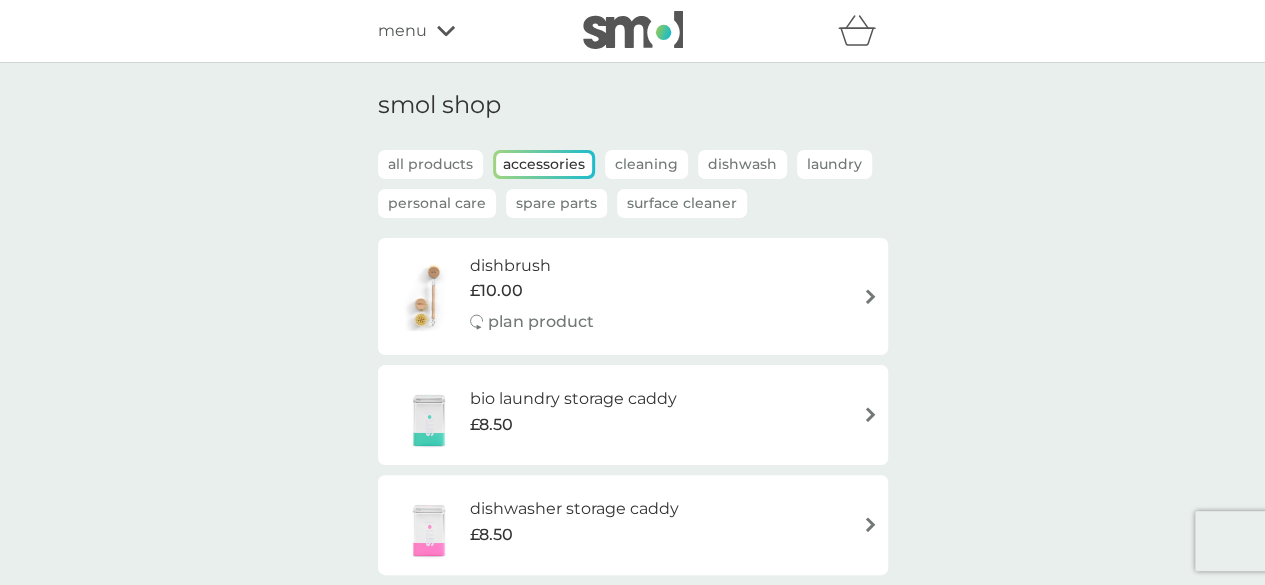 click on "Spare Parts" at bounding box center [556, 203] 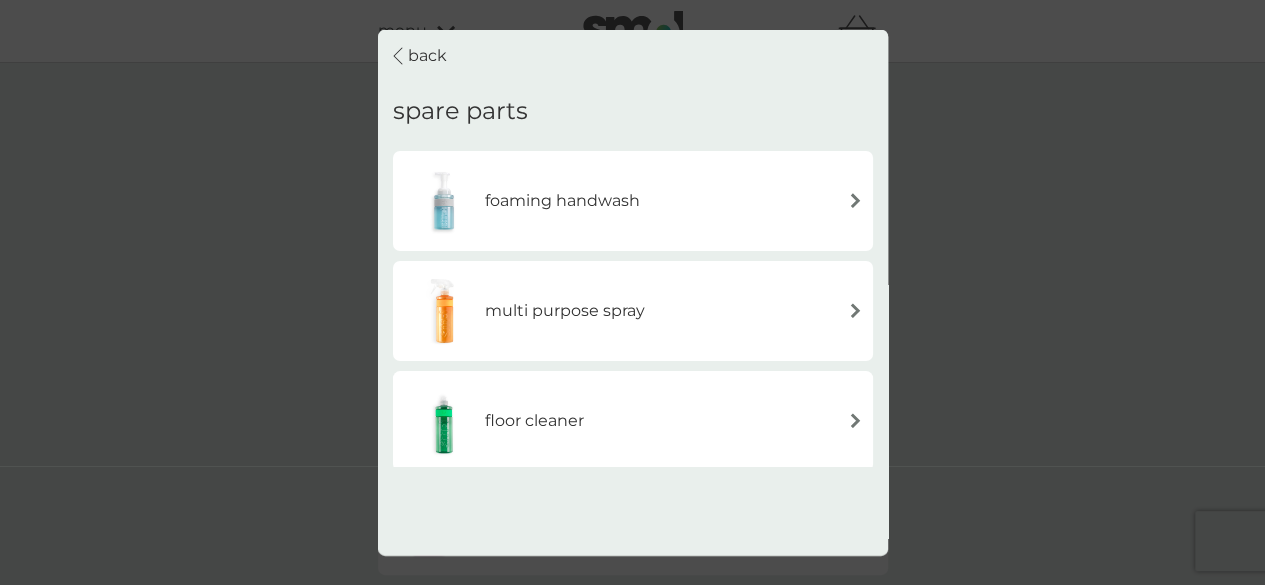 click on "back" at bounding box center (427, 56) 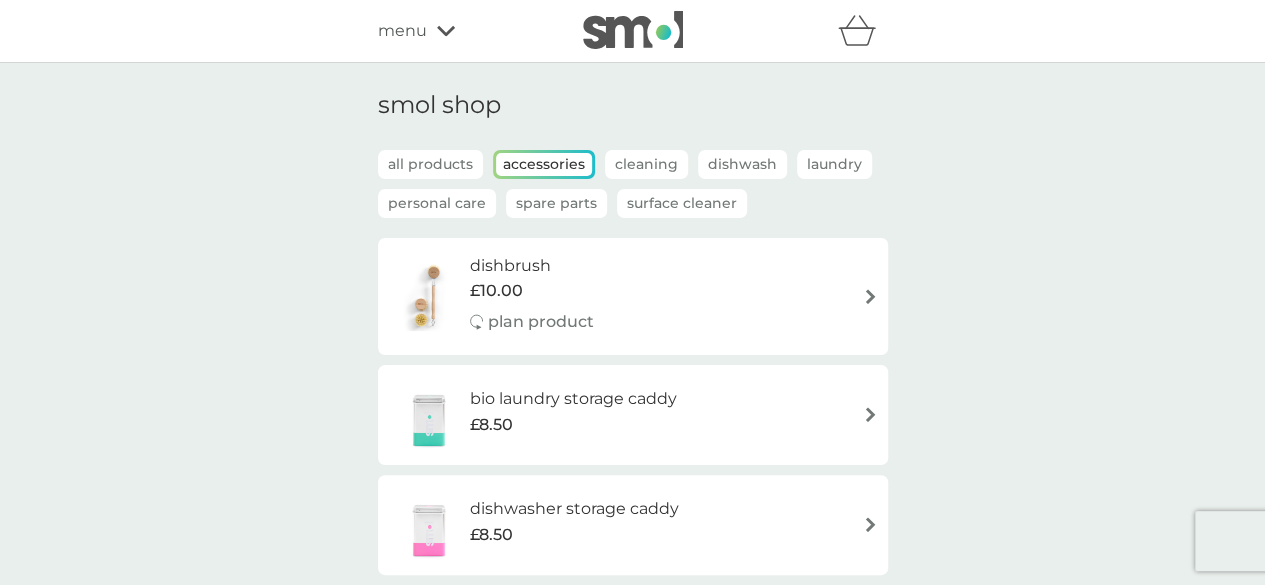 click on "Dishwash" at bounding box center (742, 164) 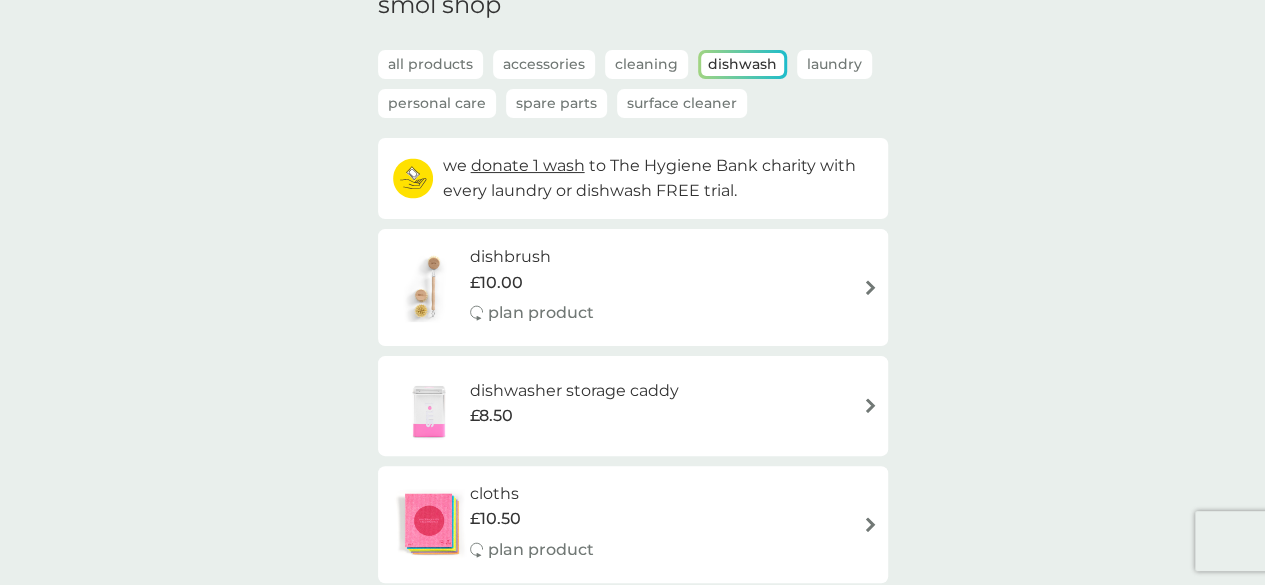 scroll, scrollTop: 0, scrollLeft: 0, axis: both 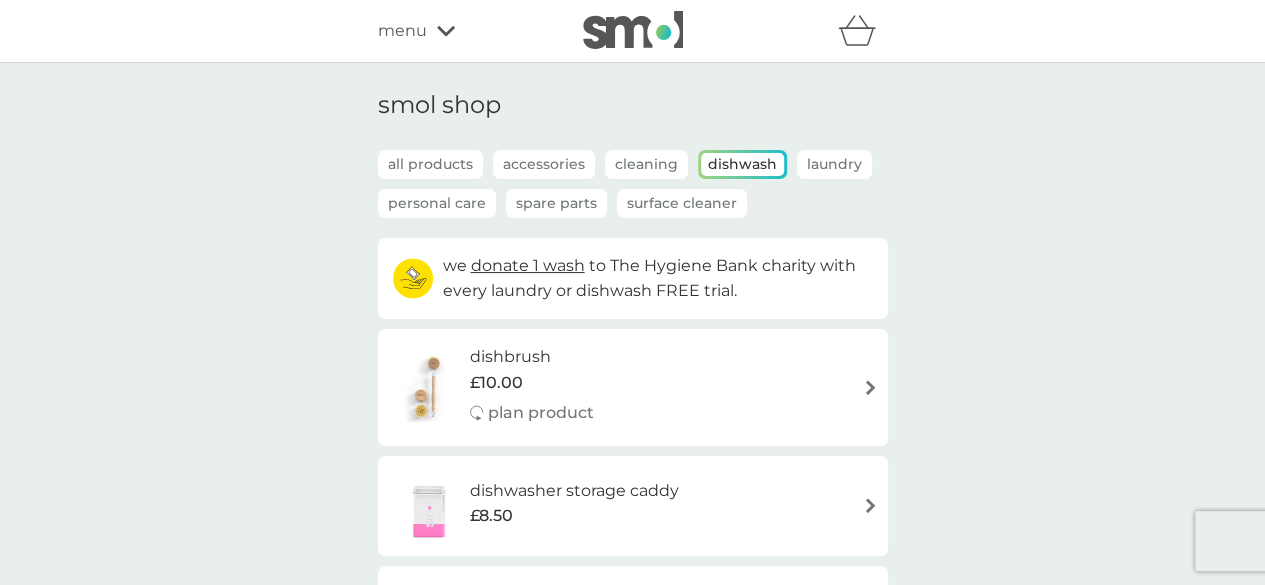 click on "Accessories" at bounding box center [544, 164] 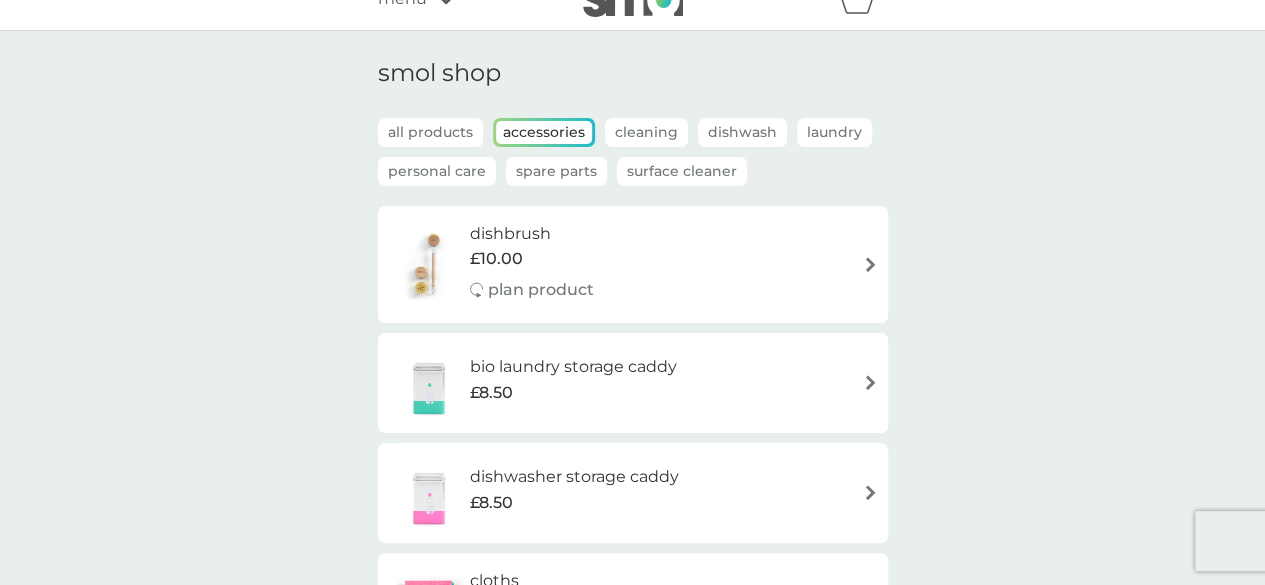 scroll, scrollTop: 0, scrollLeft: 0, axis: both 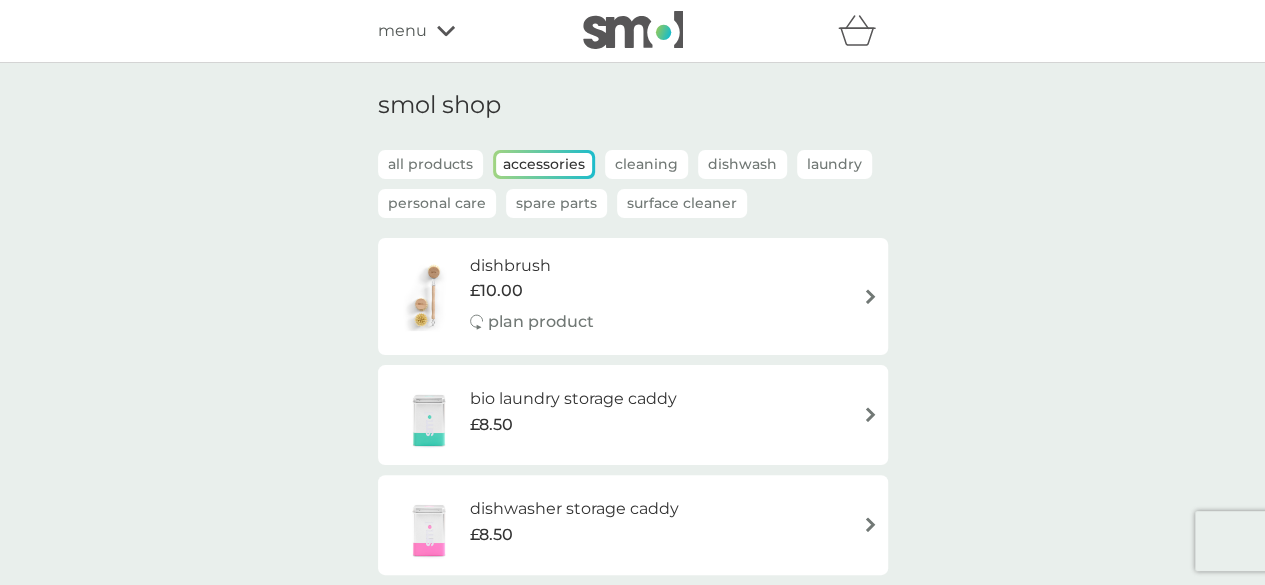 click on "Laundry" at bounding box center [834, 164] 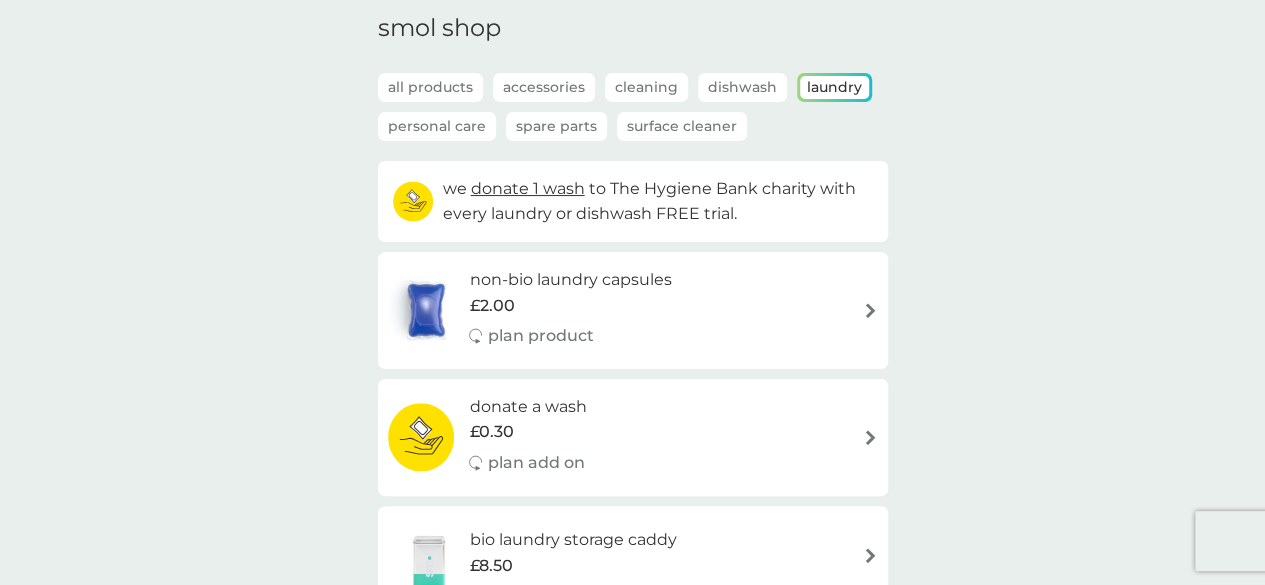 scroll, scrollTop: 0, scrollLeft: 0, axis: both 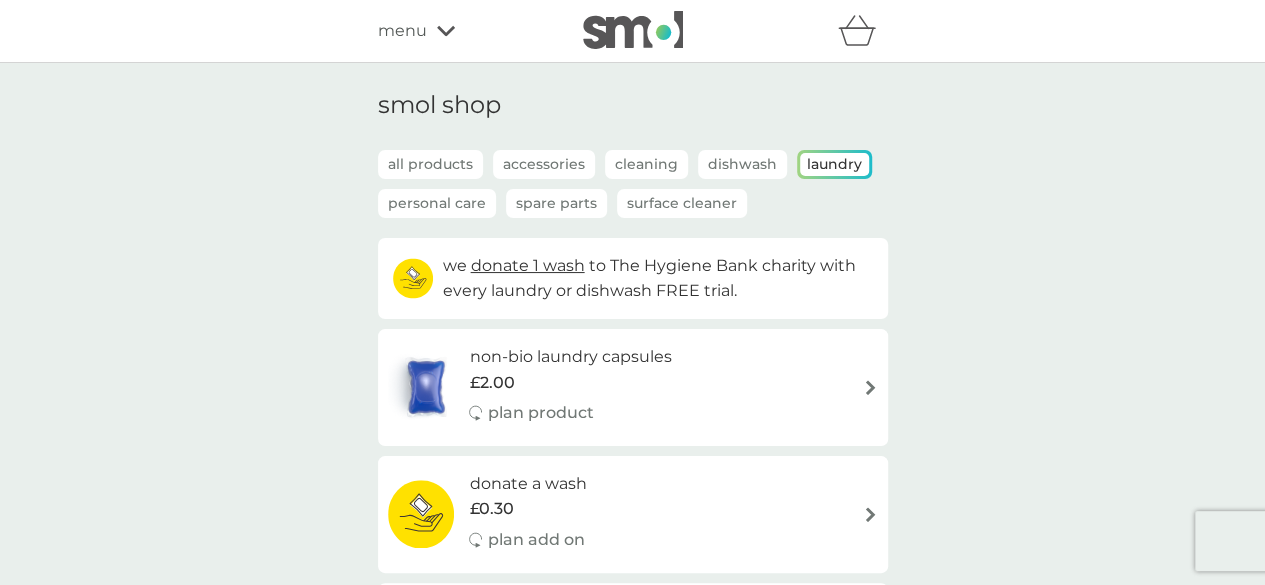 click on "all products" at bounding box center [430, 164] 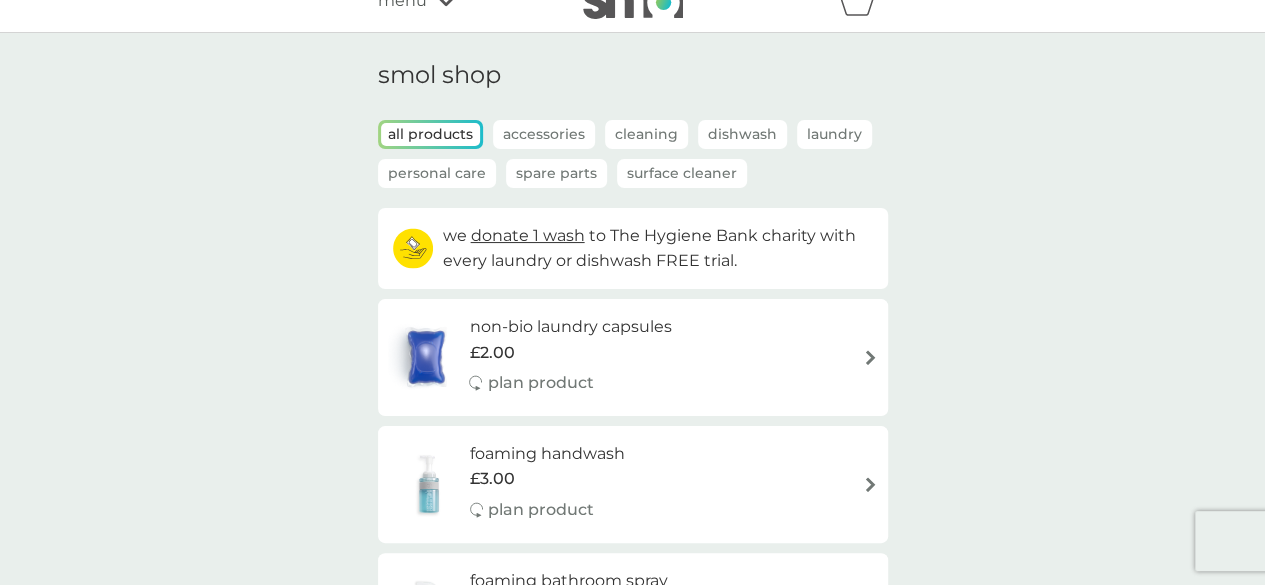 scroll, scrollTop: 0, scrollLeft: 0, axis: both 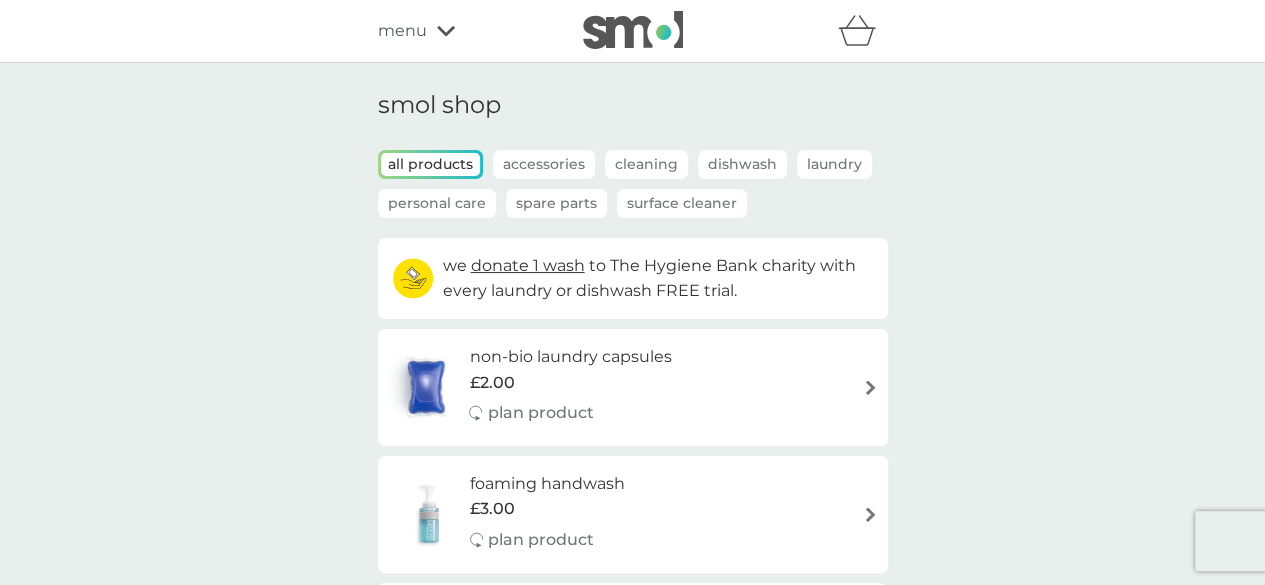 click on "menu" at bounding box center [402, 31] 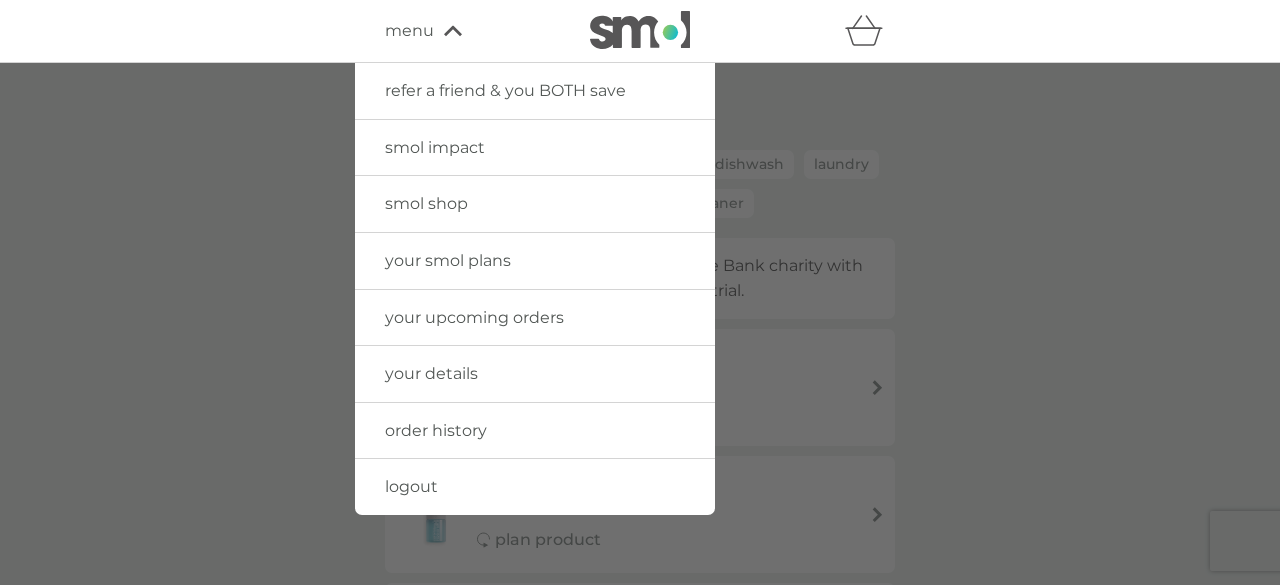 click on "smol shop" at bounding box center (426, 203) 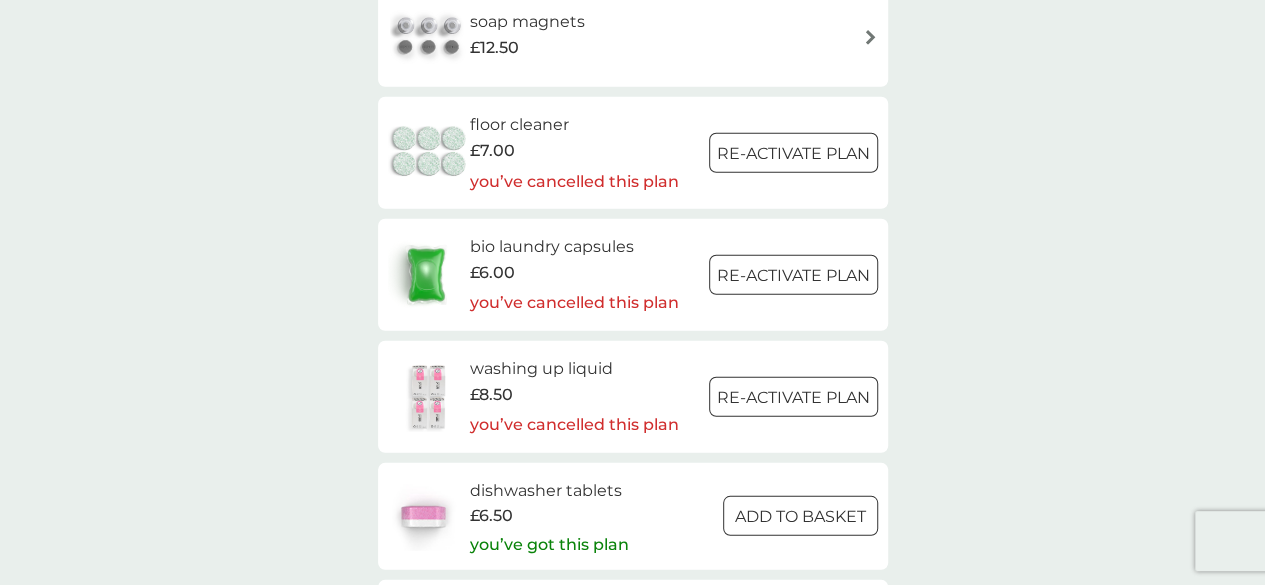 scroll, scrollTop: 3000, scrollLeft: 0, axis: vertical 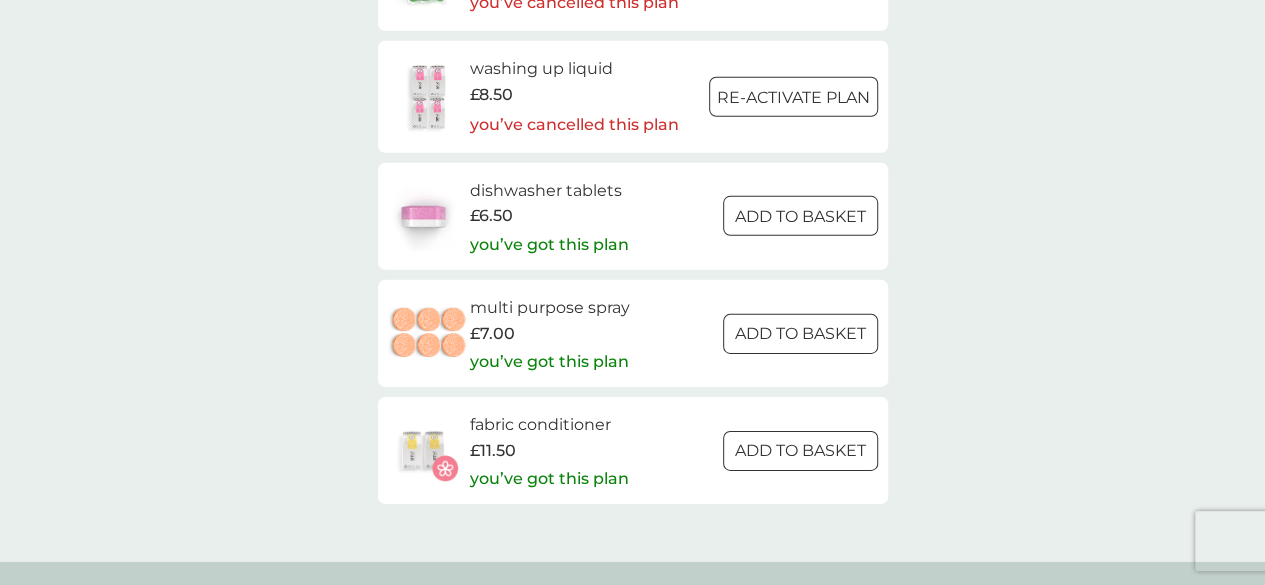 click on "fabric conditioner" at bounding box center [548, 425] 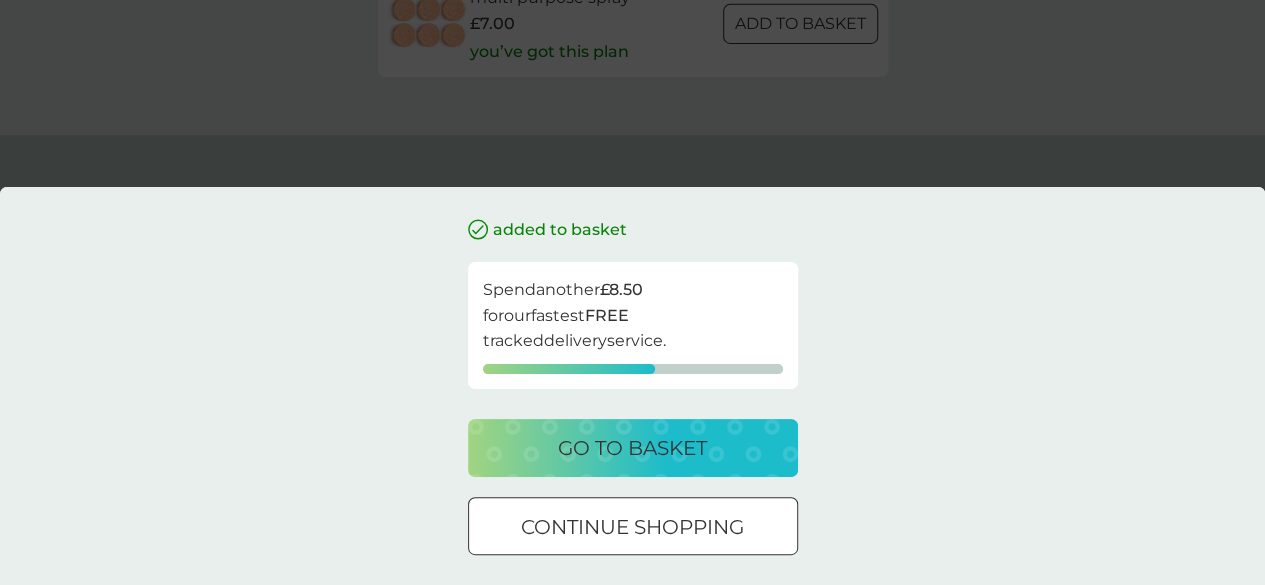 scroll, scrollTop: 0, scrollLeft: 0, axis: both 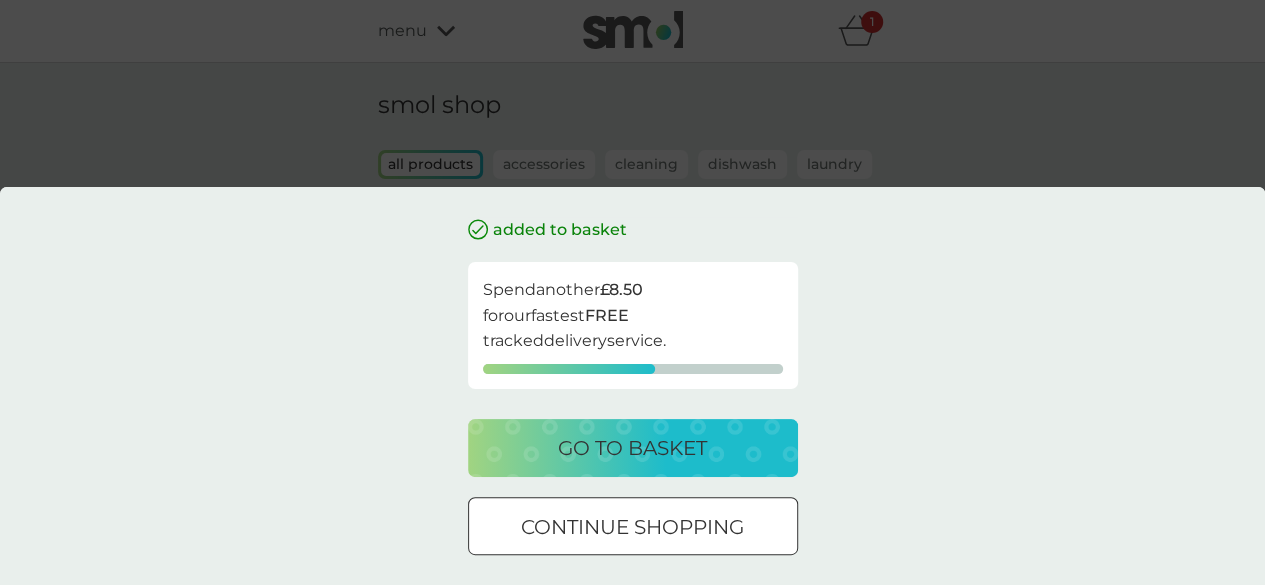 click on "go to basket" at bounding box center (633, 448) 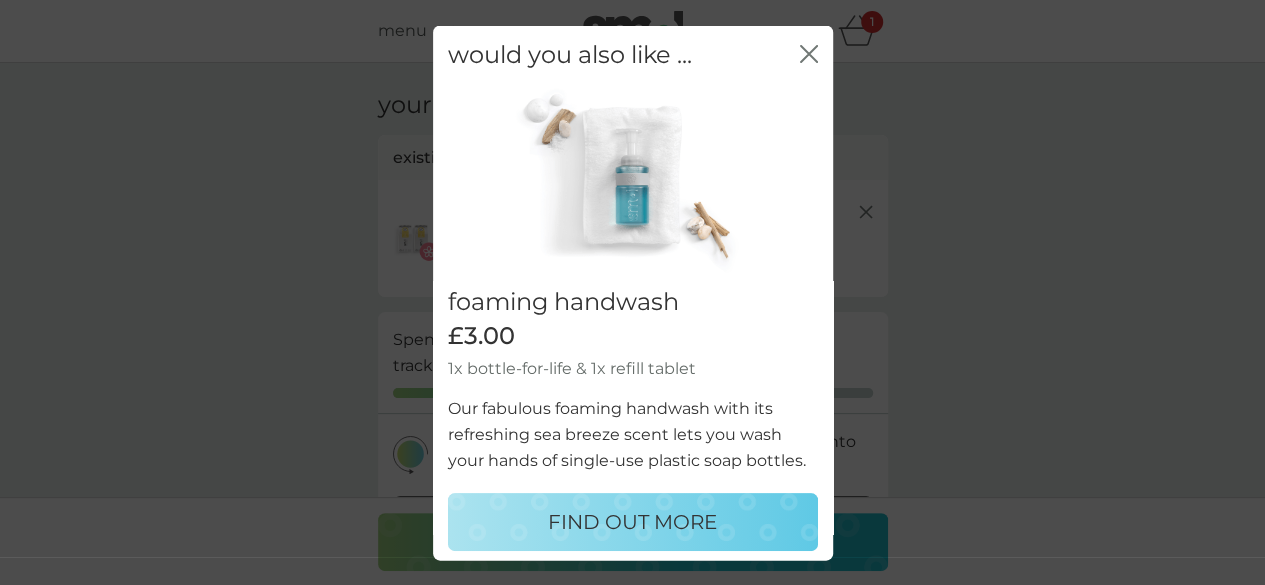 click 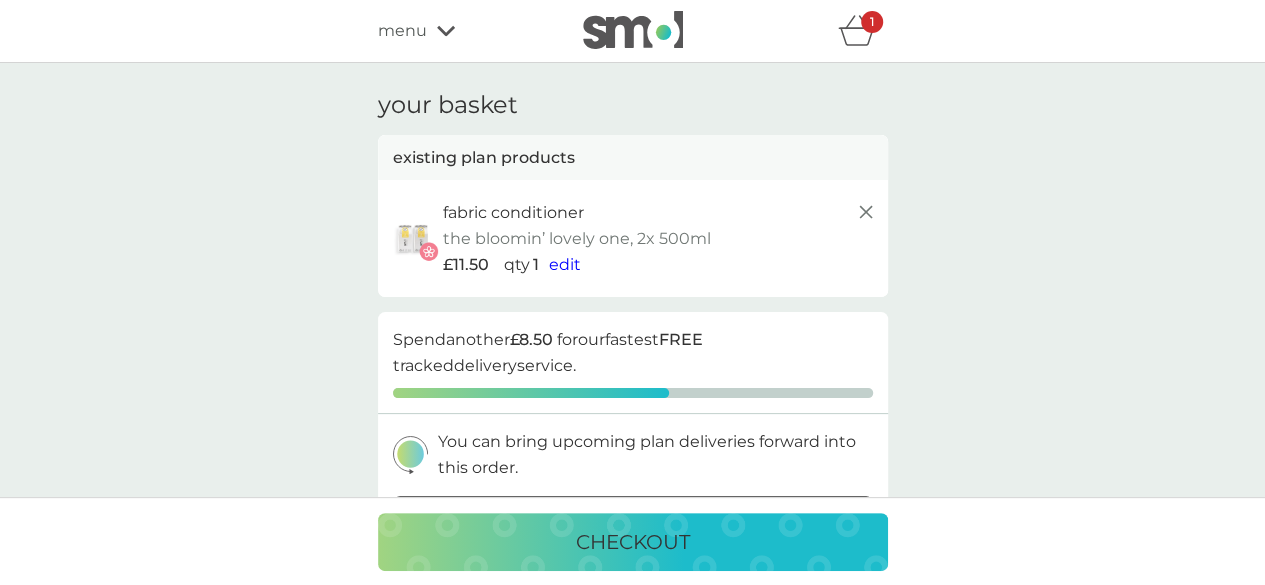 click on "edit" at bounding box center (565, 264) 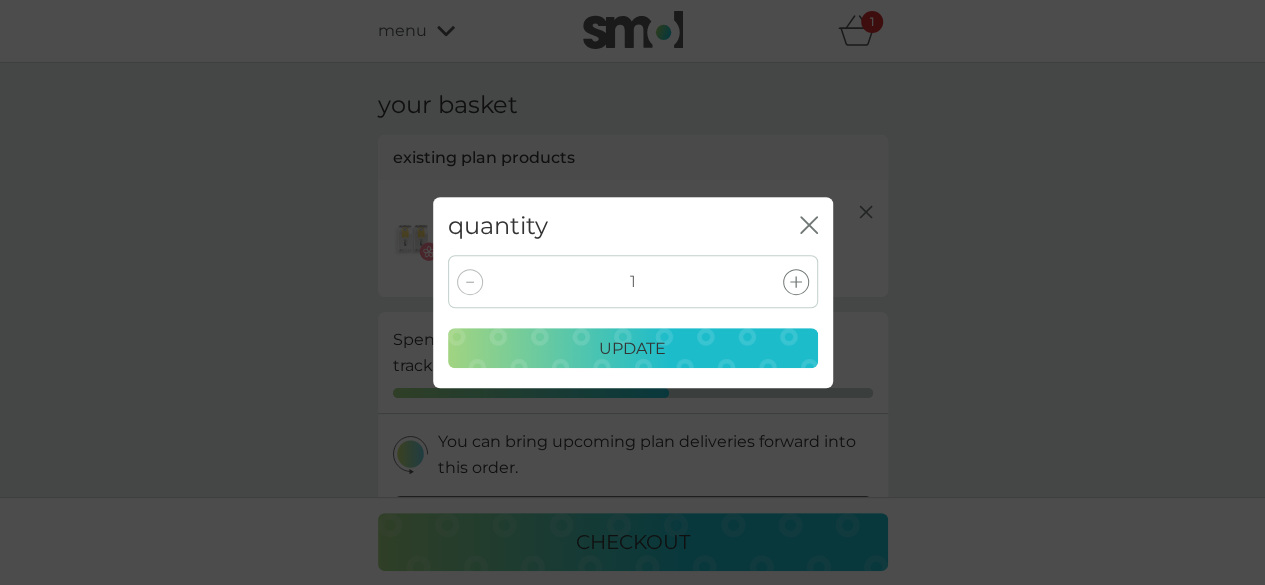 click at bounding box center [470, 282] 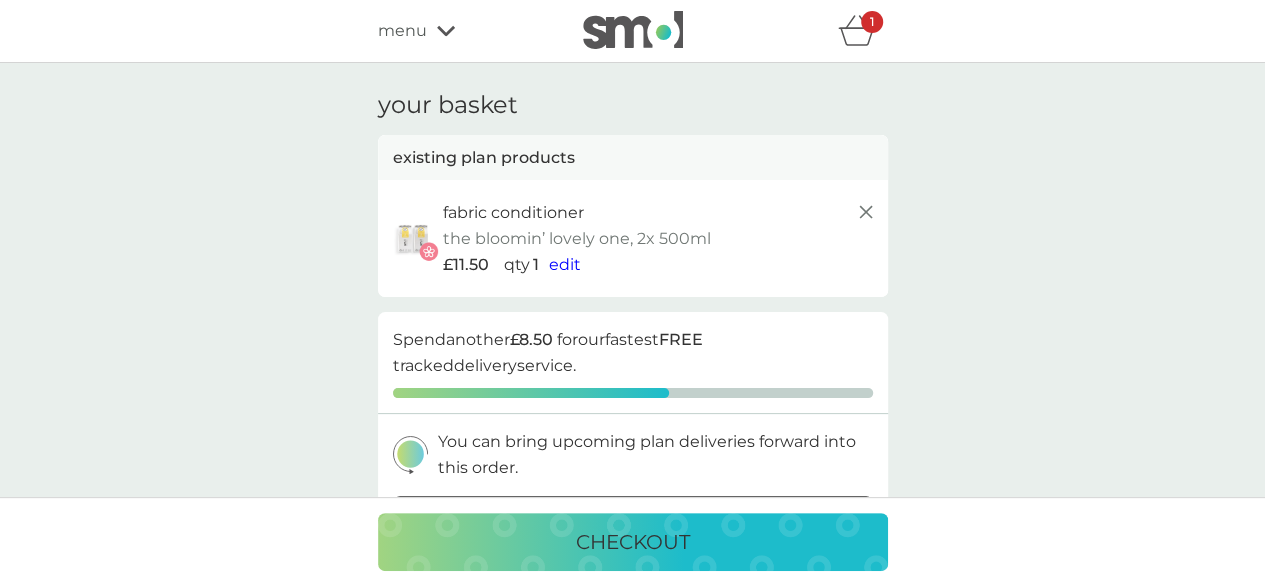 click on "edit" at bounding box center (565, 264) 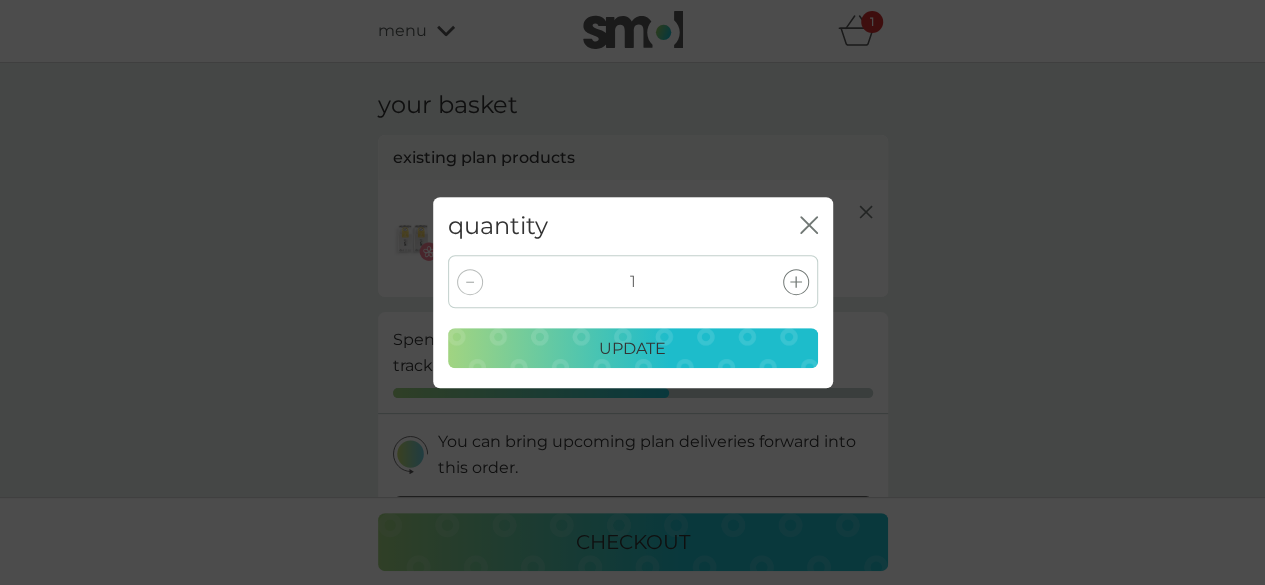 click at bounding box center [470, 282] 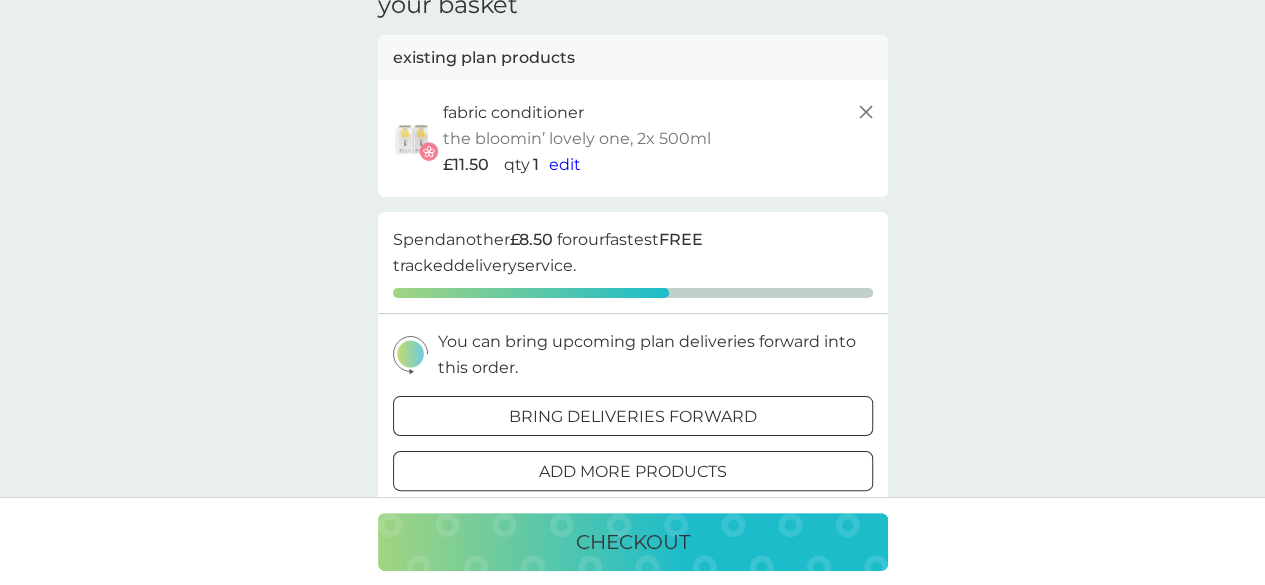scroll, scrollTop: 0, scrollLeft: 0, axis: both 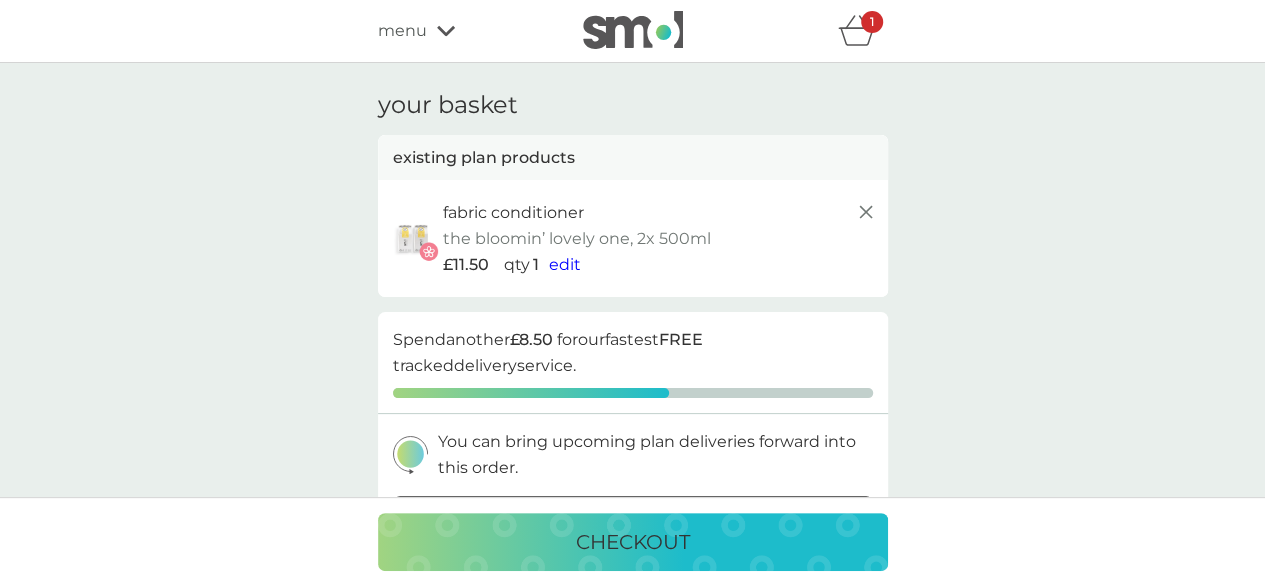 click on "1" at bounding box center (872, 22) 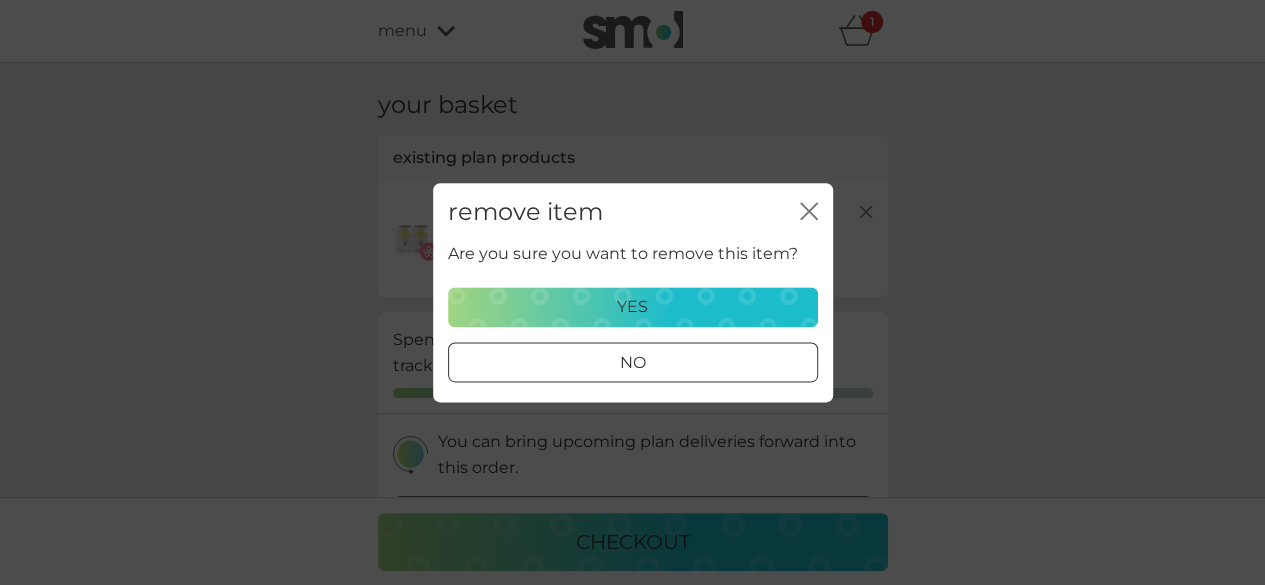 click on "yes" at bounding box center [633, 307] 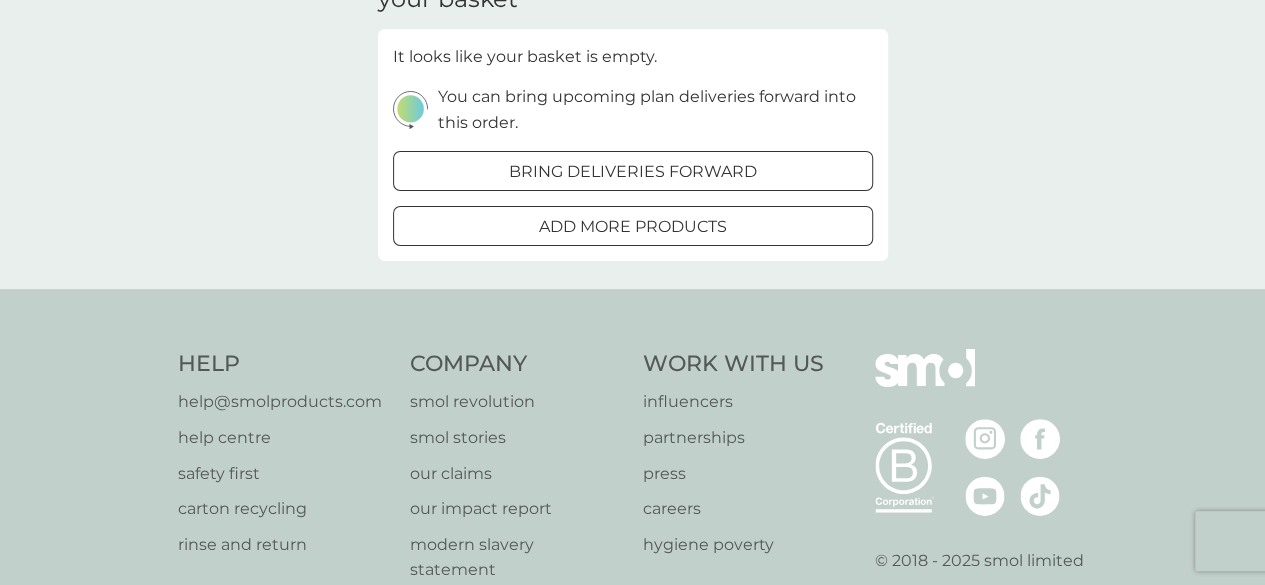 scroll, scrollTop: 200, scrollLeft: 0, axis: vertical 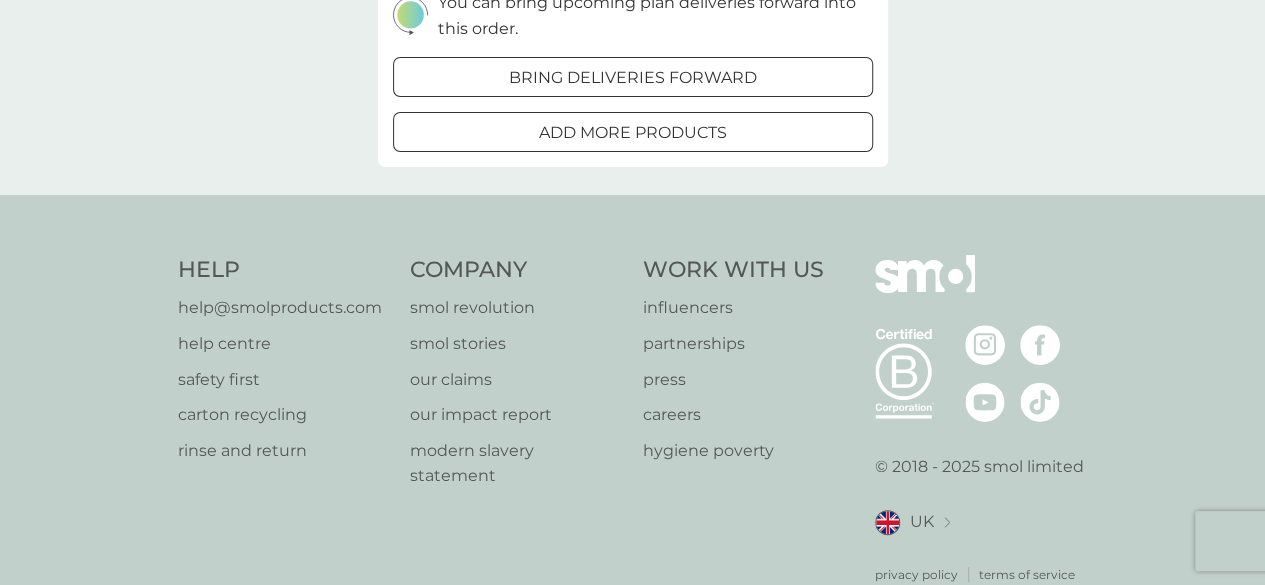 click on "help@smolproducts.com" at bounding box center [280, 308] 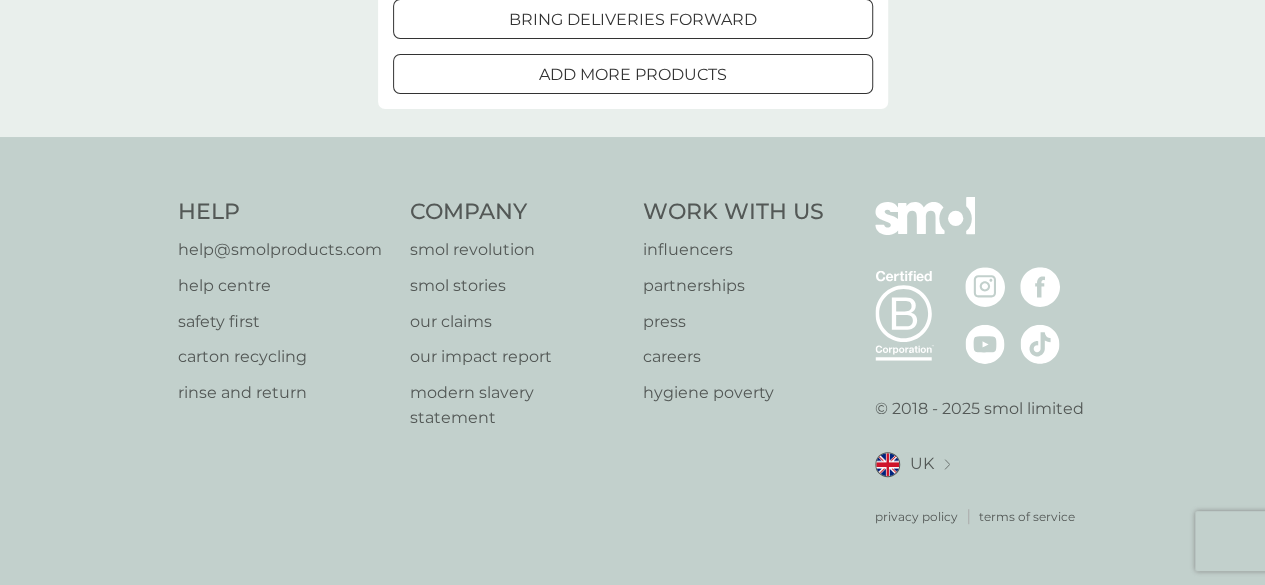 scroll, scrollTop: 0, scrollLeft: 0, axis: both 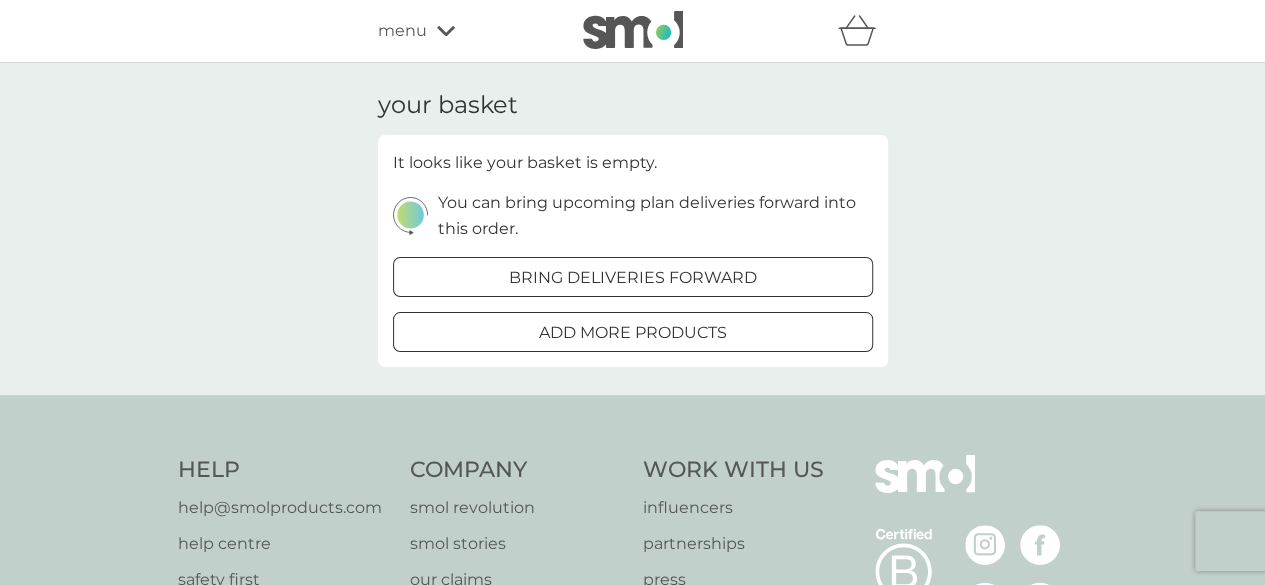 click on "menu" at bounding box center (402, 31) 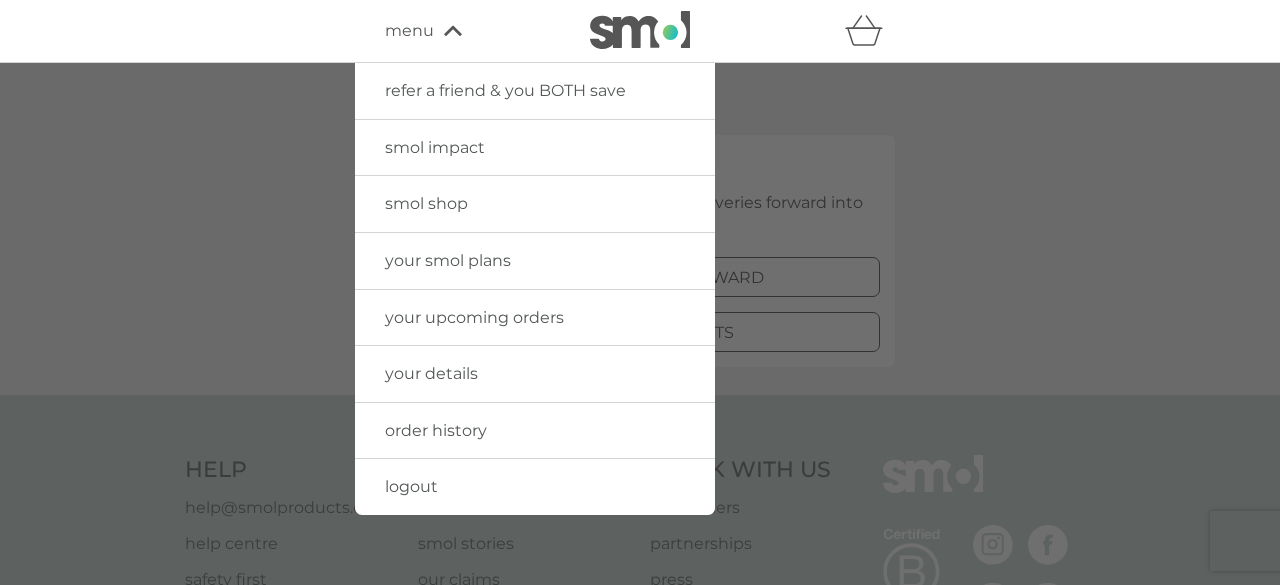 click on "order history" at bounding box center (436, 430) 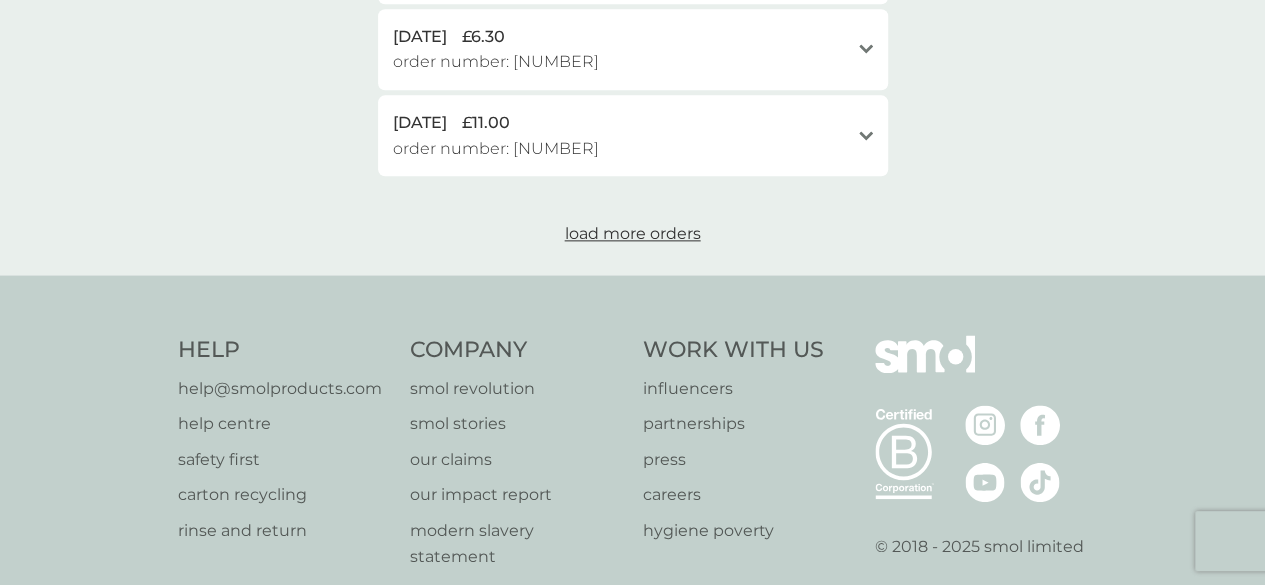 scroll, scrollTop: 1285, scrollLeft: 0, axis: vertical 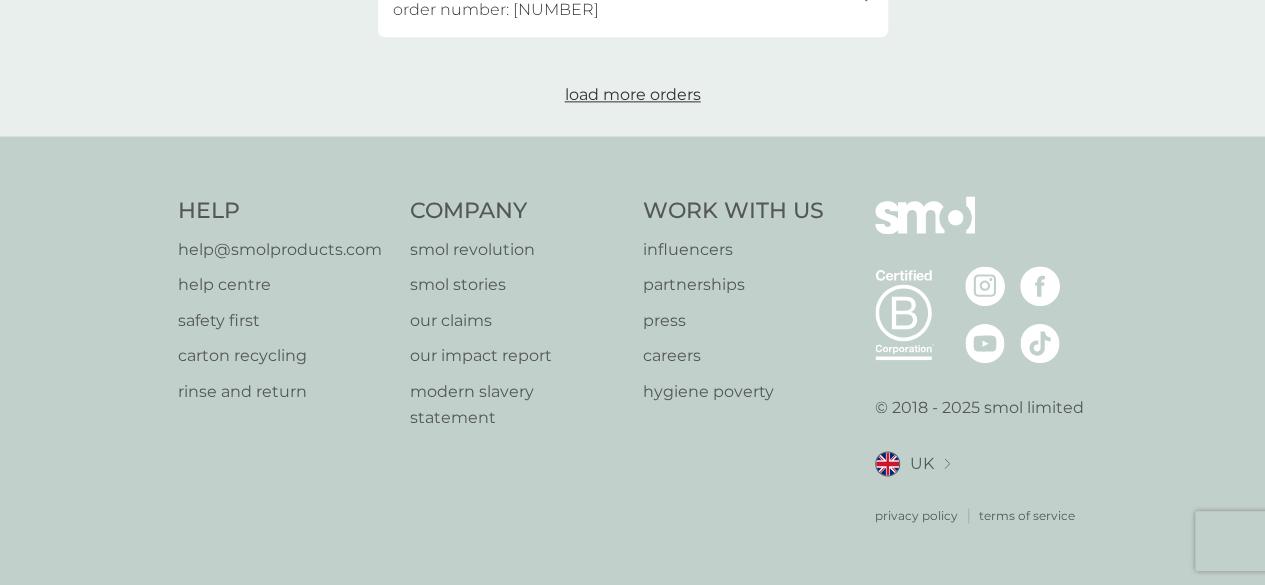 click on "rinse and return" at bounding box center (280, 392) 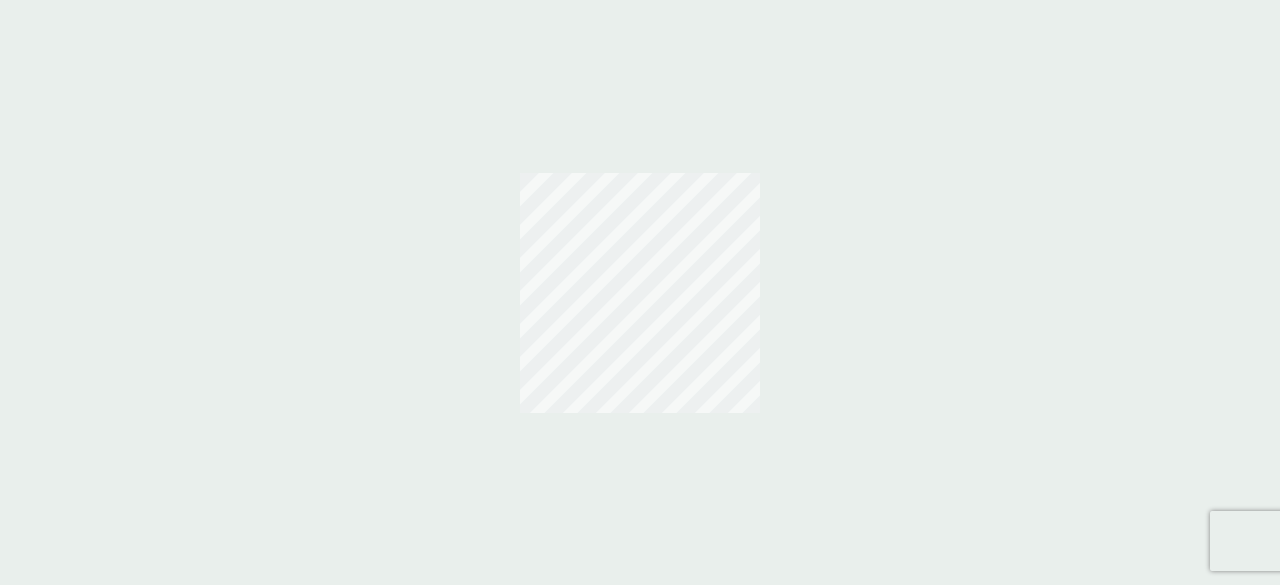 scroll, scrollTop: 0, scrollLeft: 0, axis: both 